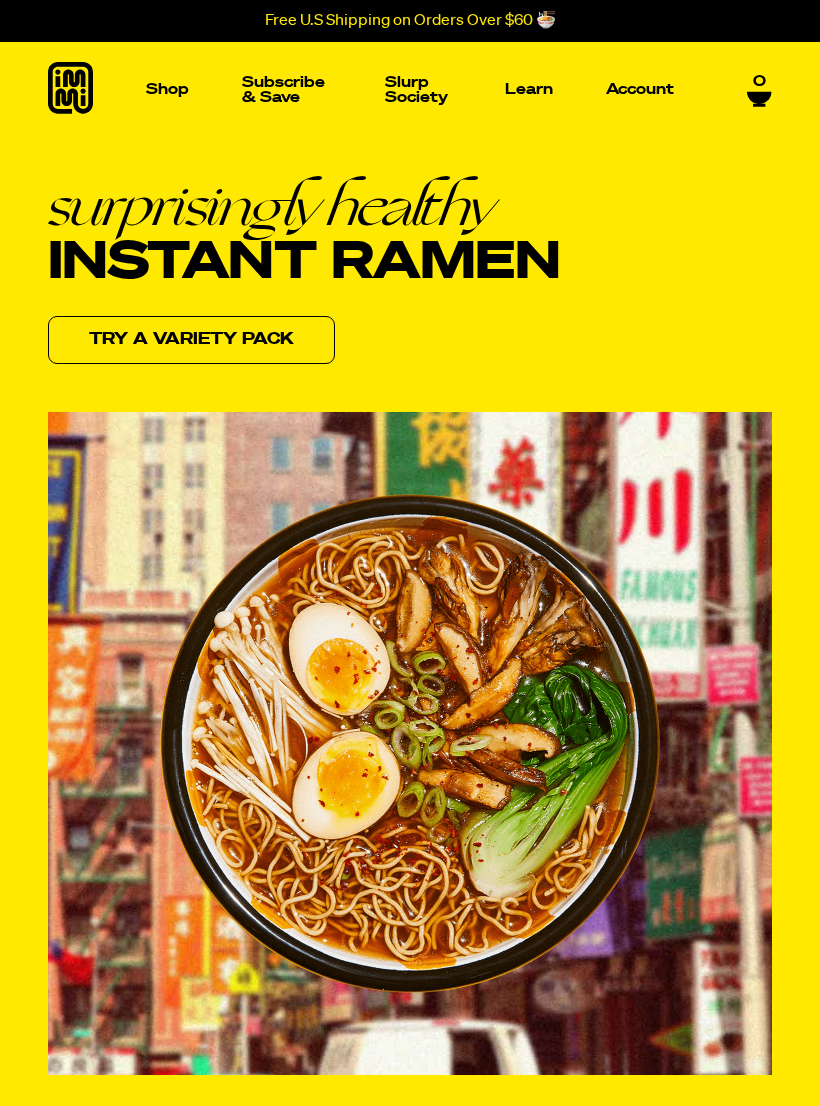 scroll, scrollTop: 0, scrollLeft: 0, axis: both 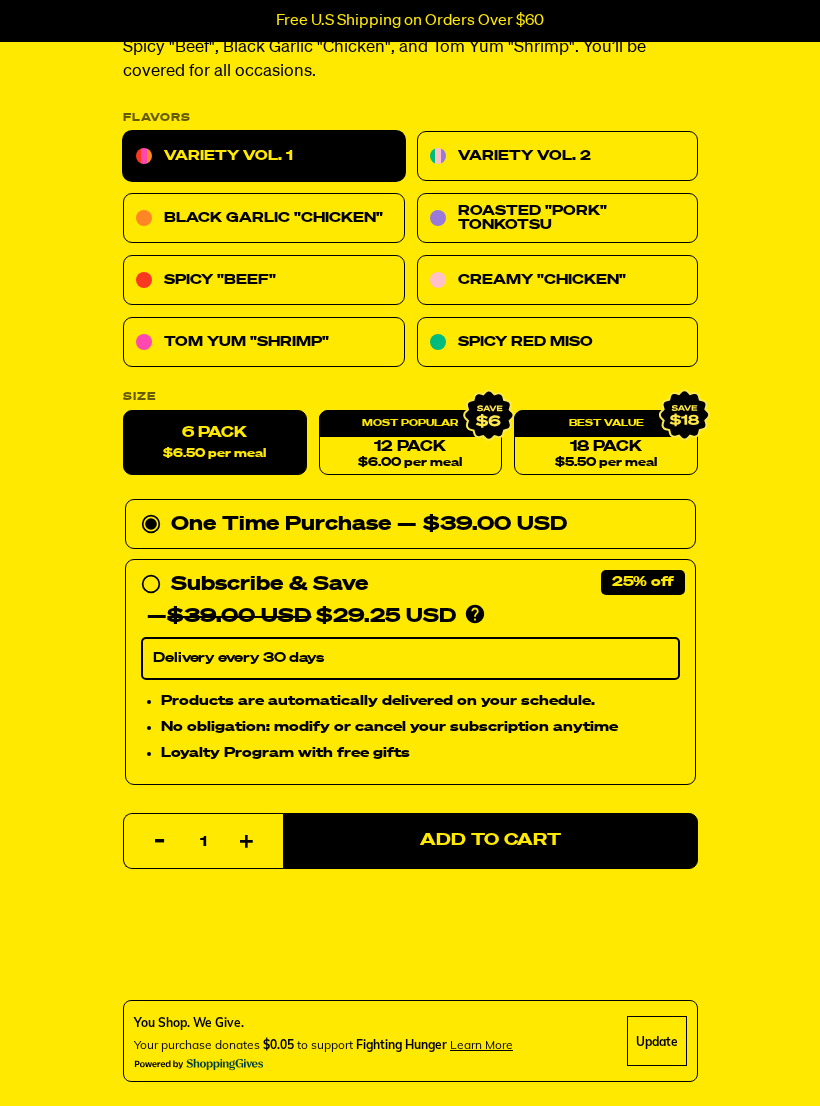 click on "Variety Vol. 2" at bounding box center (557, 157) 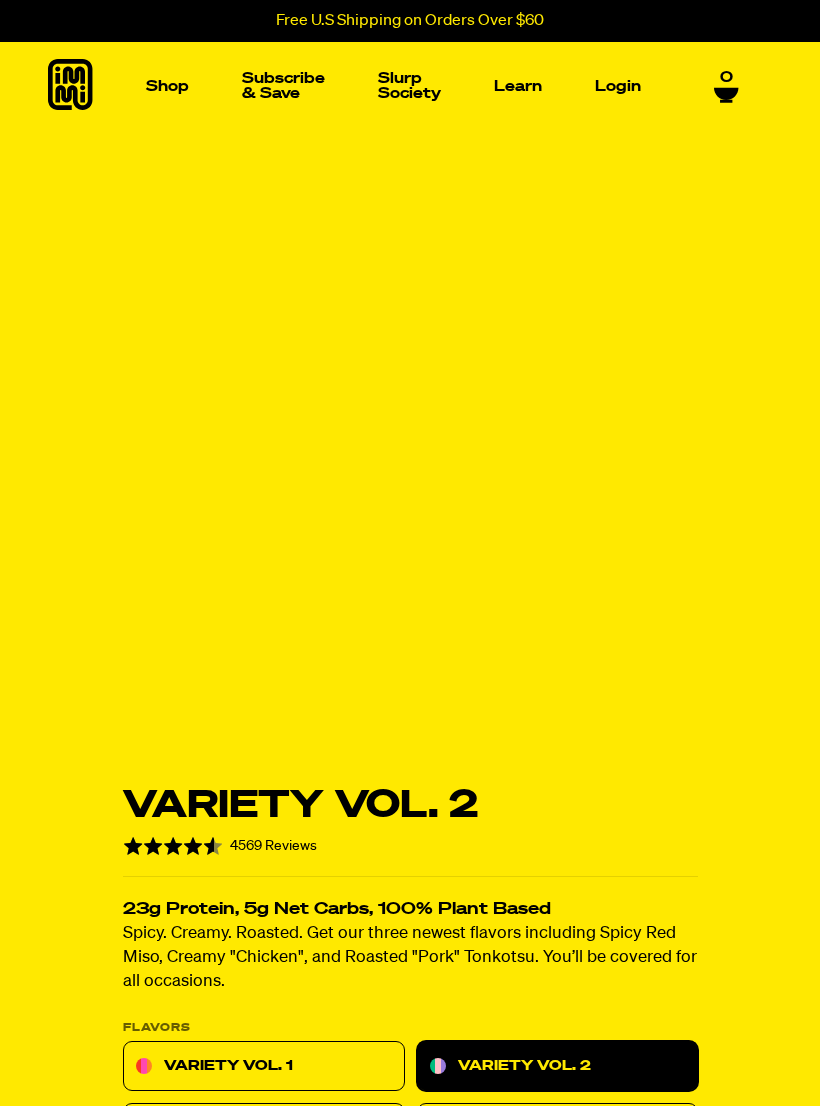scroll, scrollTop: 0, scrollLeft: 0, axis: both 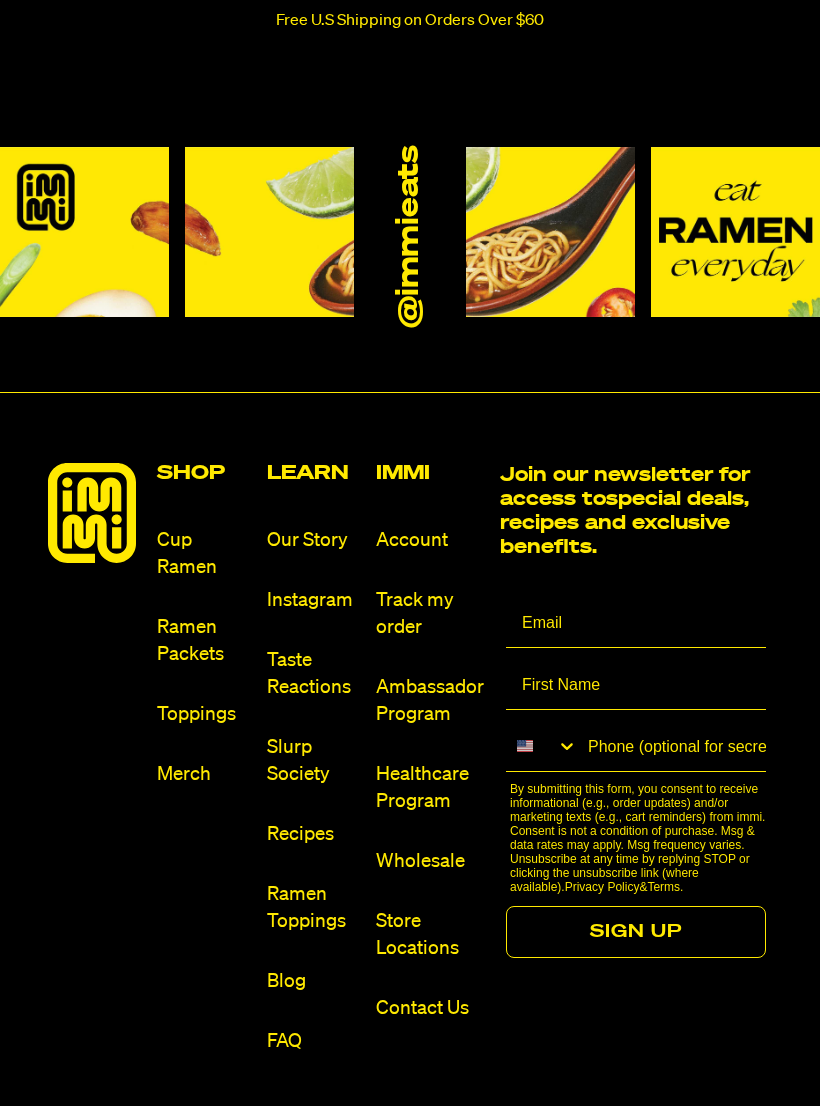 click on "Ramen Packets" at bounding box center [203, 641] 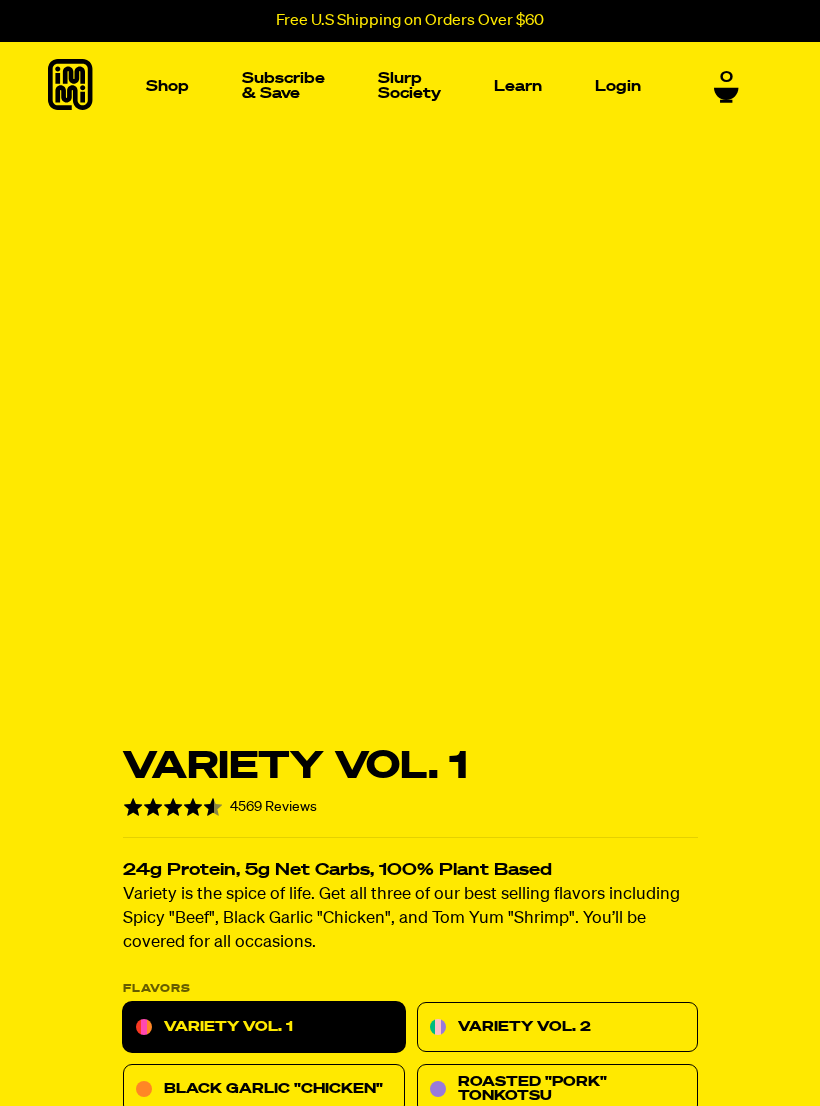 scroll, scrollTop: 0, scrollLeft: 0, axis: both 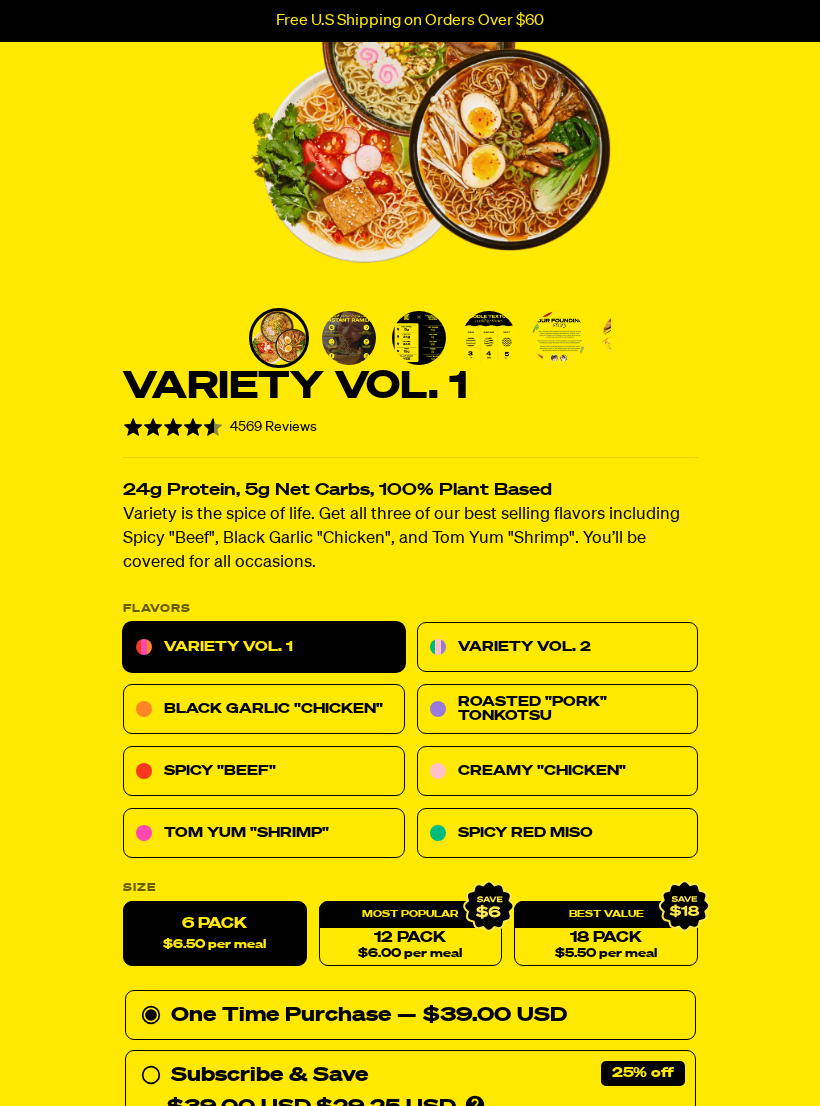click on "Creamy "Chicken"" at bounding box center [557, 772] 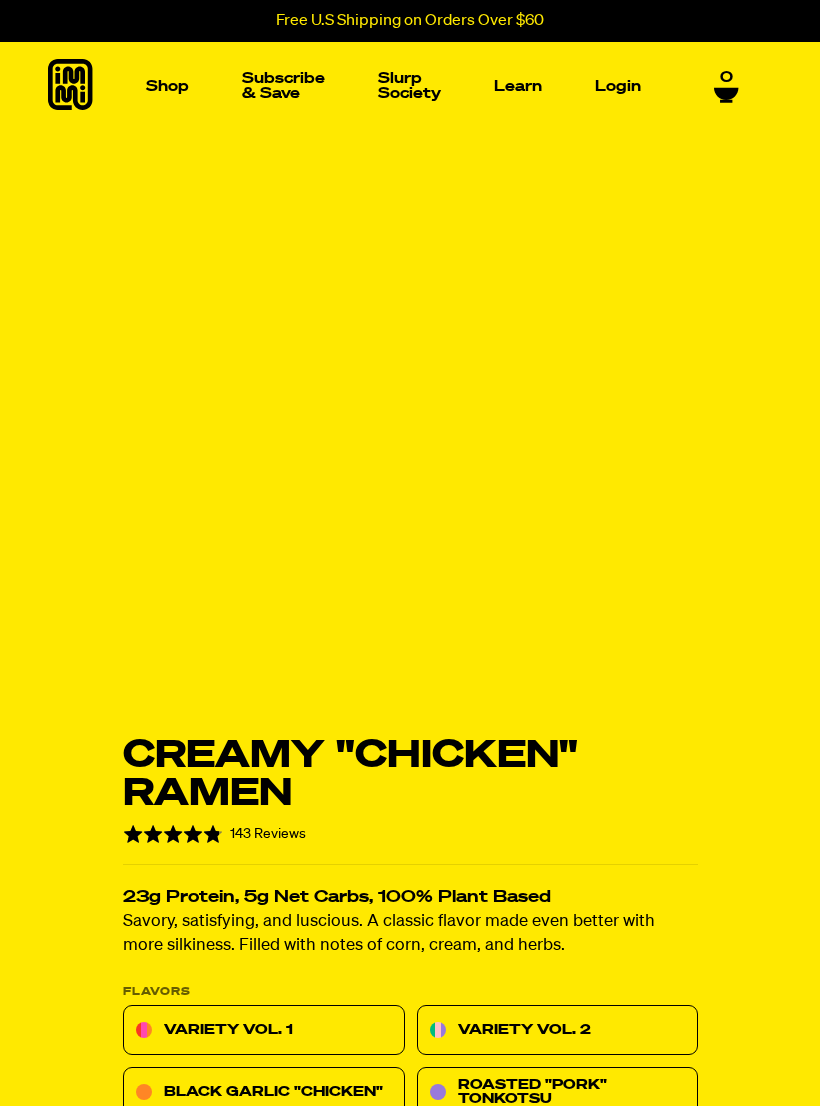 scroll, scrollTop: 0, scrollLeft: 0, axis: both 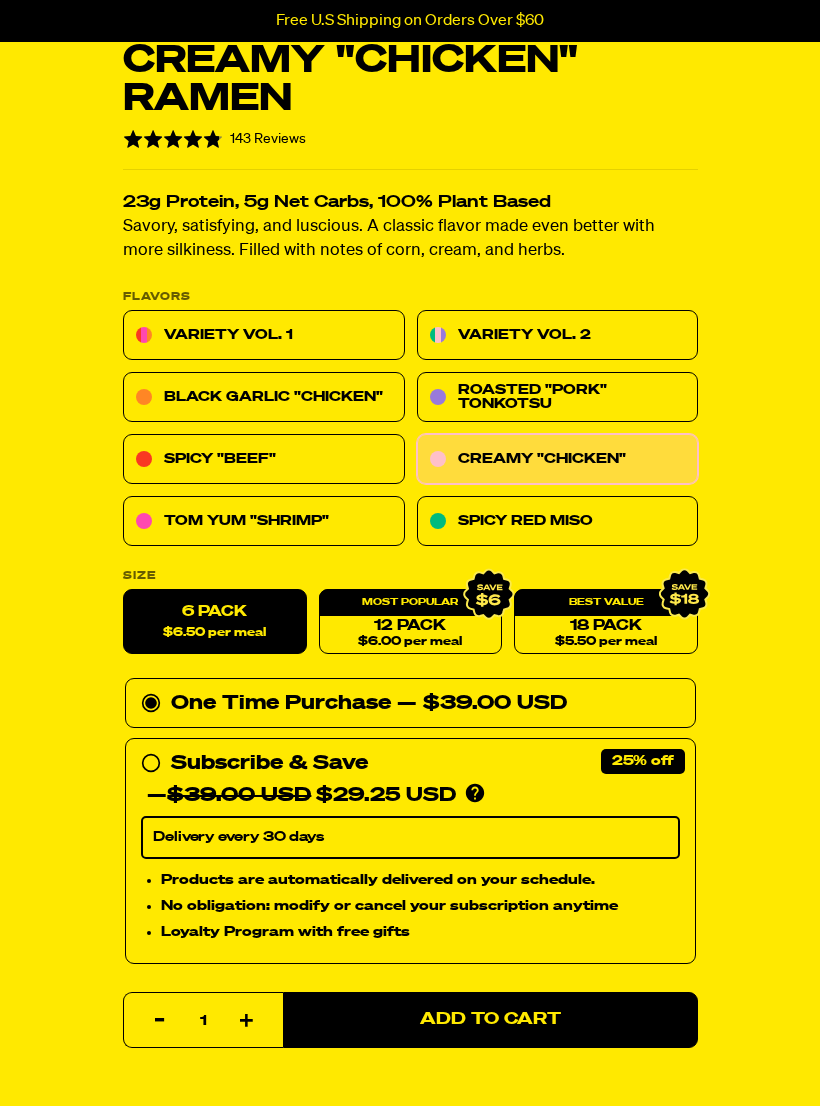 click on "Spicy Red Miso" at bounding box center (557, 522) 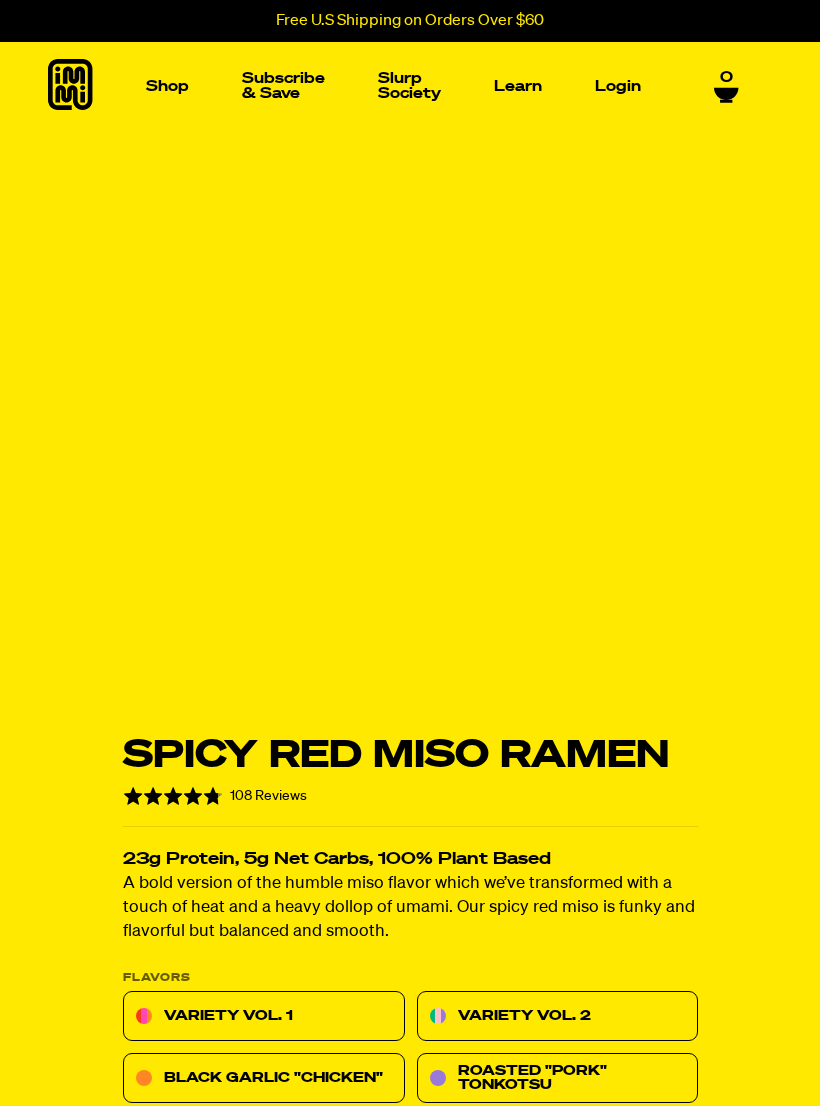 scroll, scrollTop: 0, scrollLeft: 0, axis: both 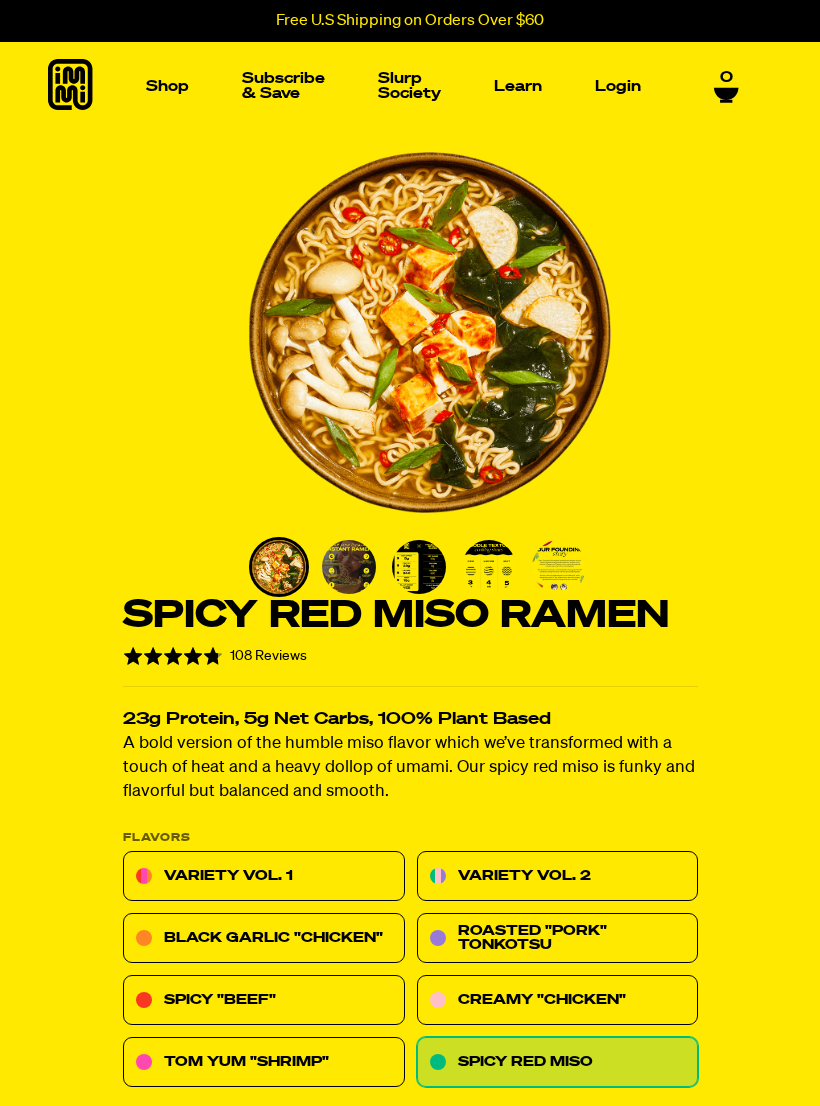 click on "Learn" at bounding box center [518, 86] 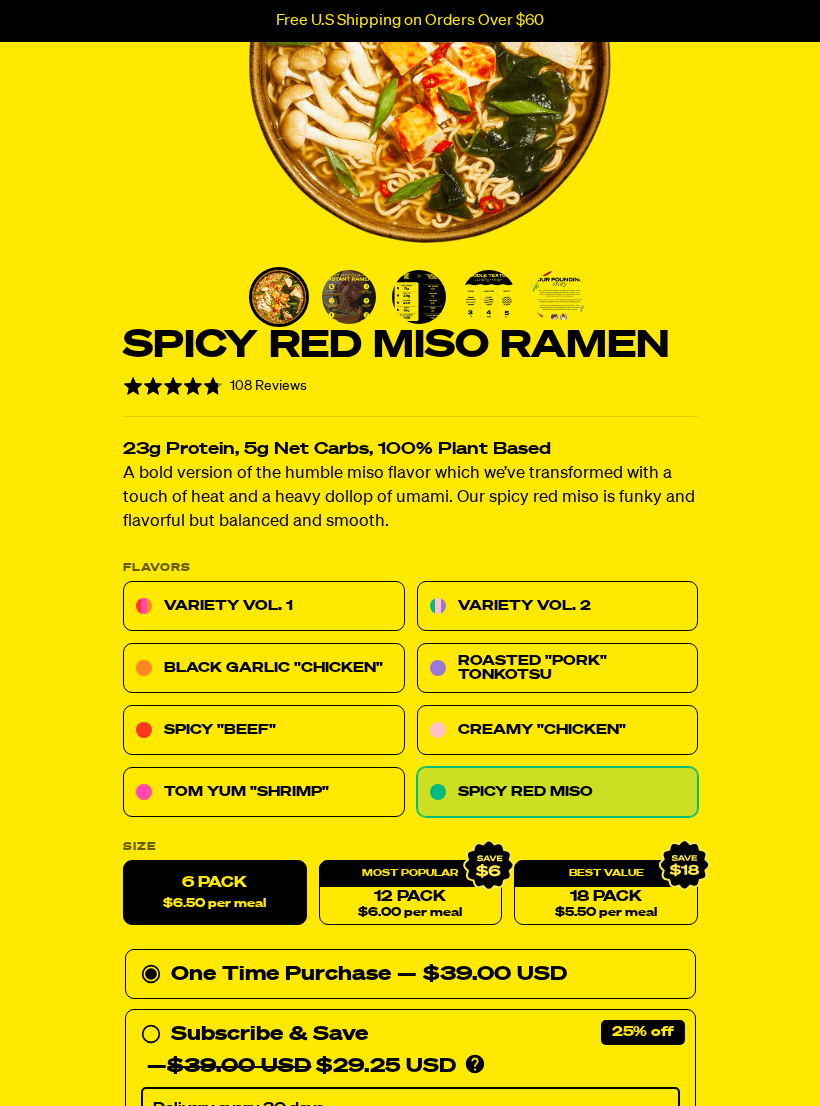 scroll, scrollTop: 0, scrollLeft: 0, axis: both 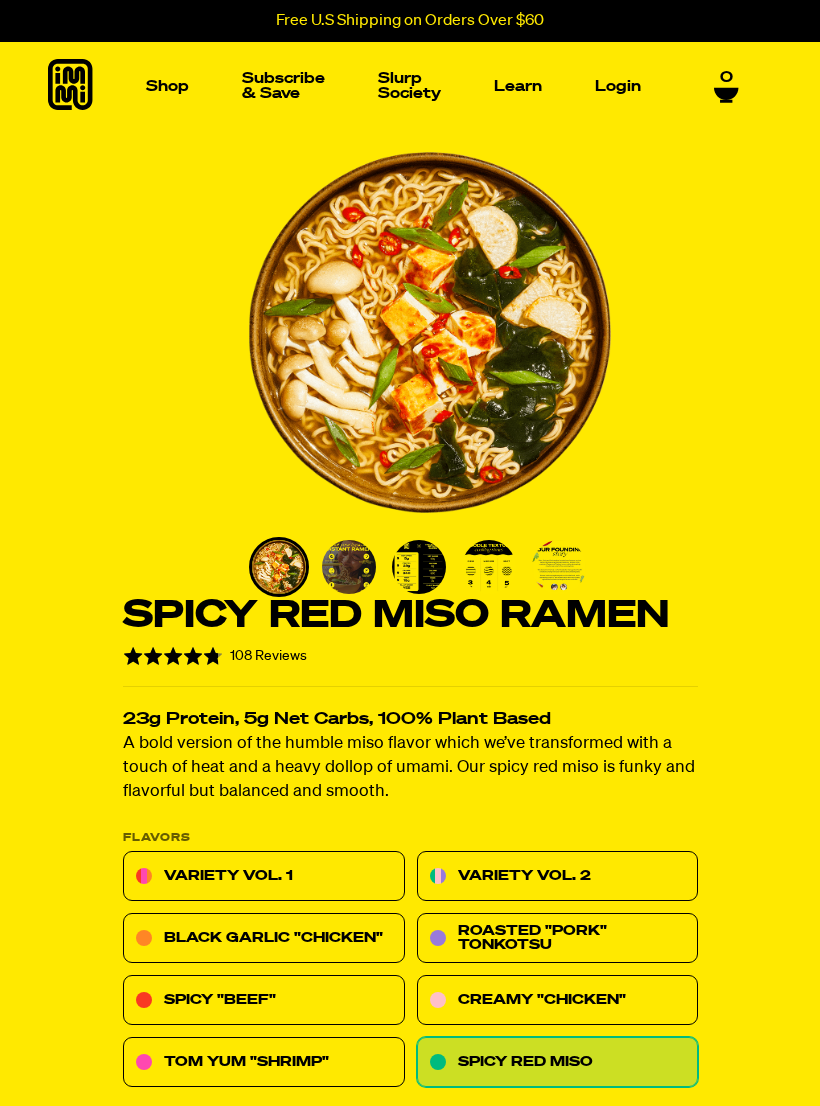 click on "Learn" at bounding box center (518, 86) 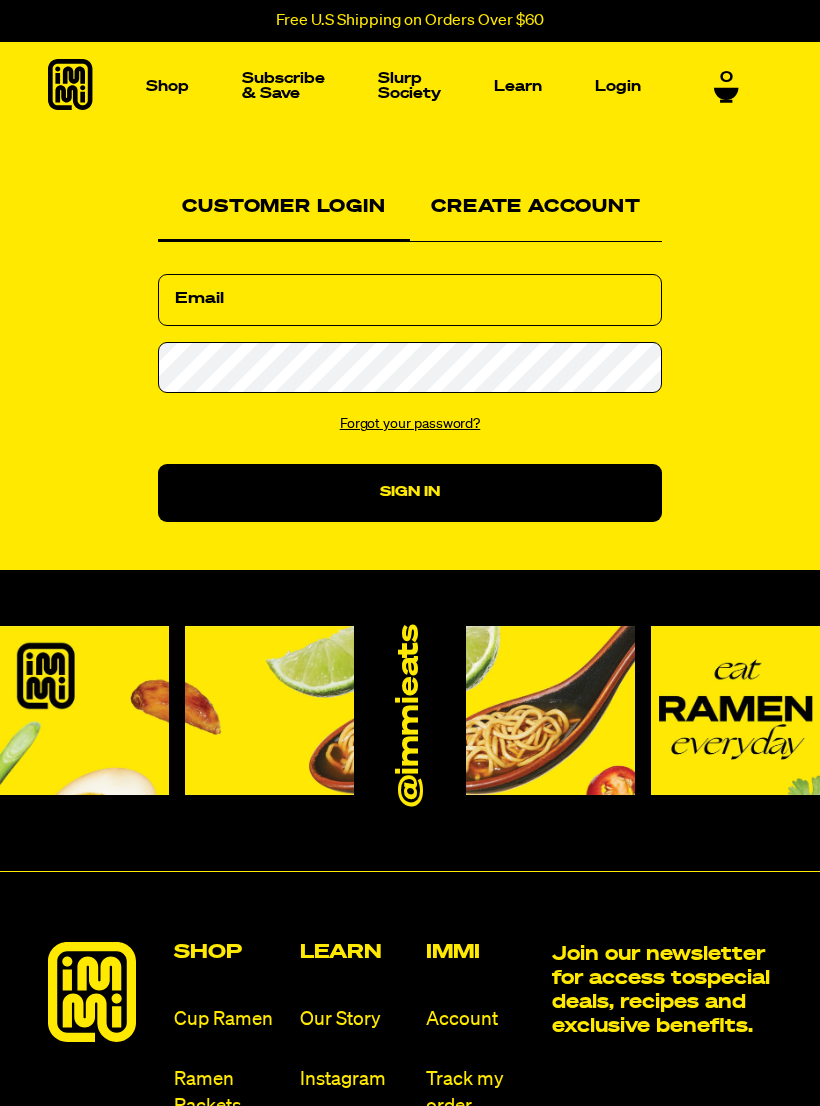 scroll, scrollTop: 0, scrollLeft: 0, axis: both 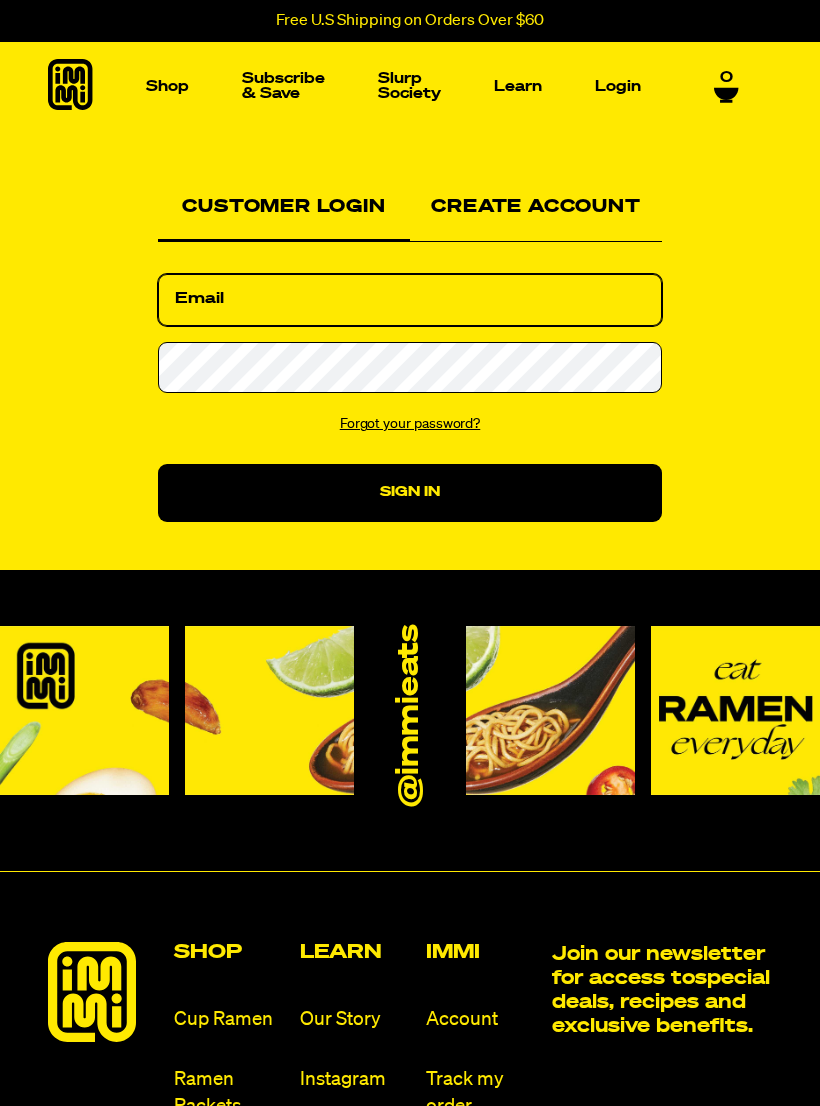 click on "Email" at bounding box center [410, 300] 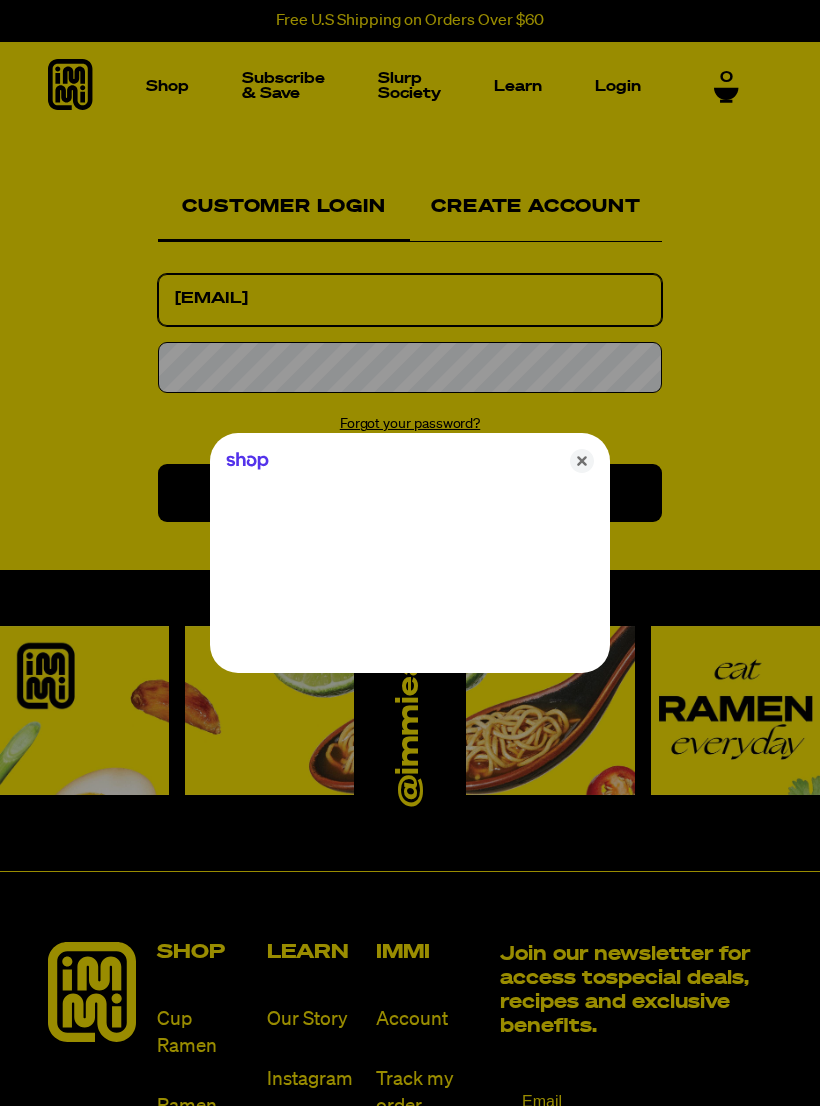 type on "[EMAIL]" 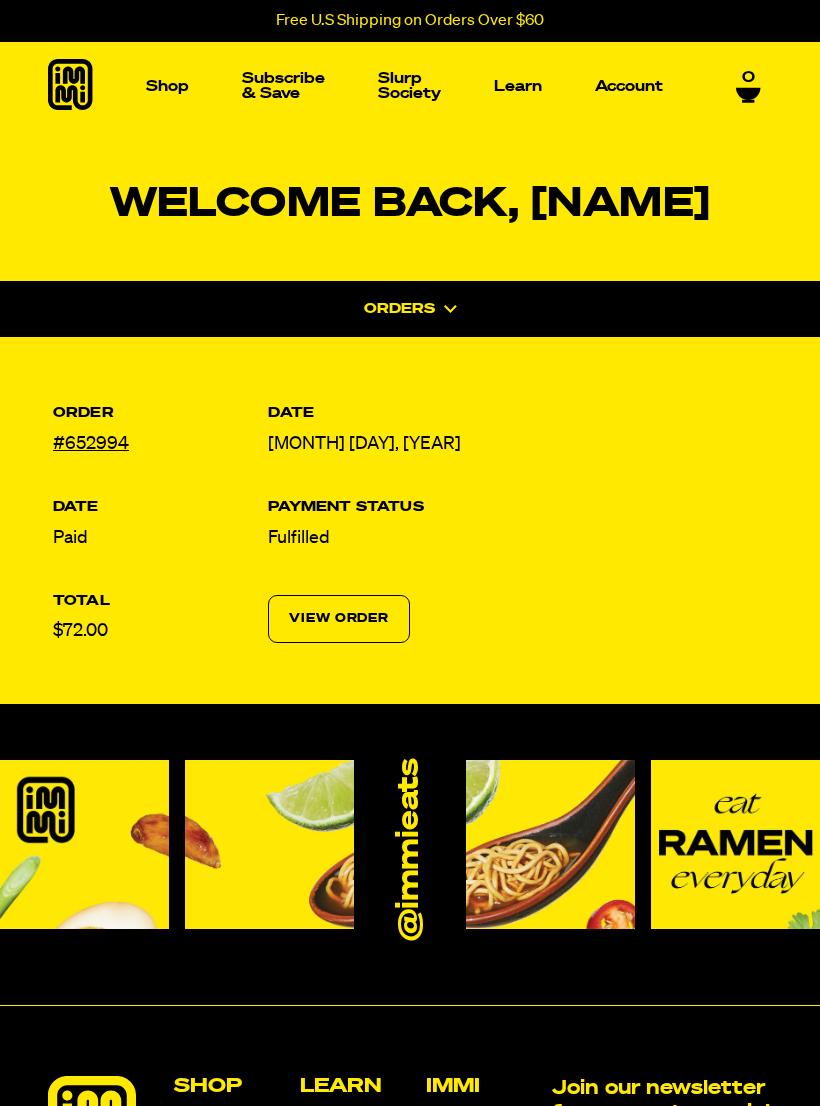 scroll, scrollTop: 0, scrollLeft: 0, axis: both 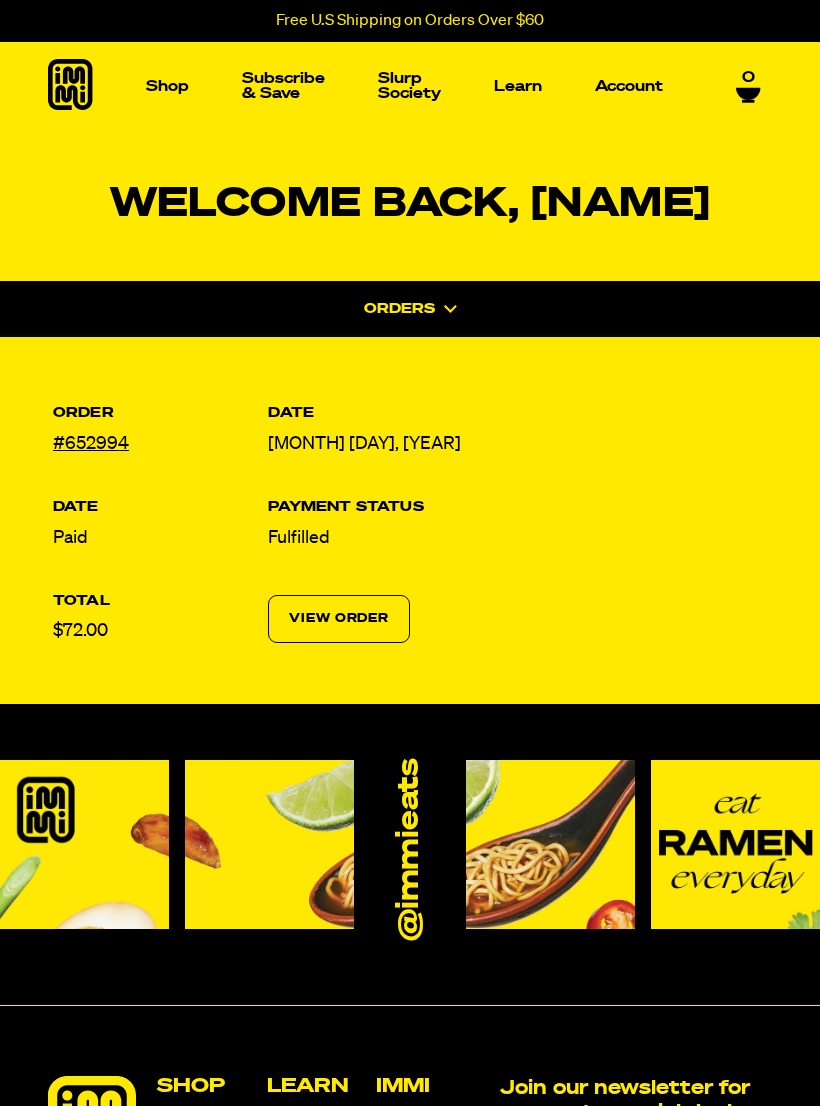 click on "Subscribe & Save" at bounding box center (283, 86) 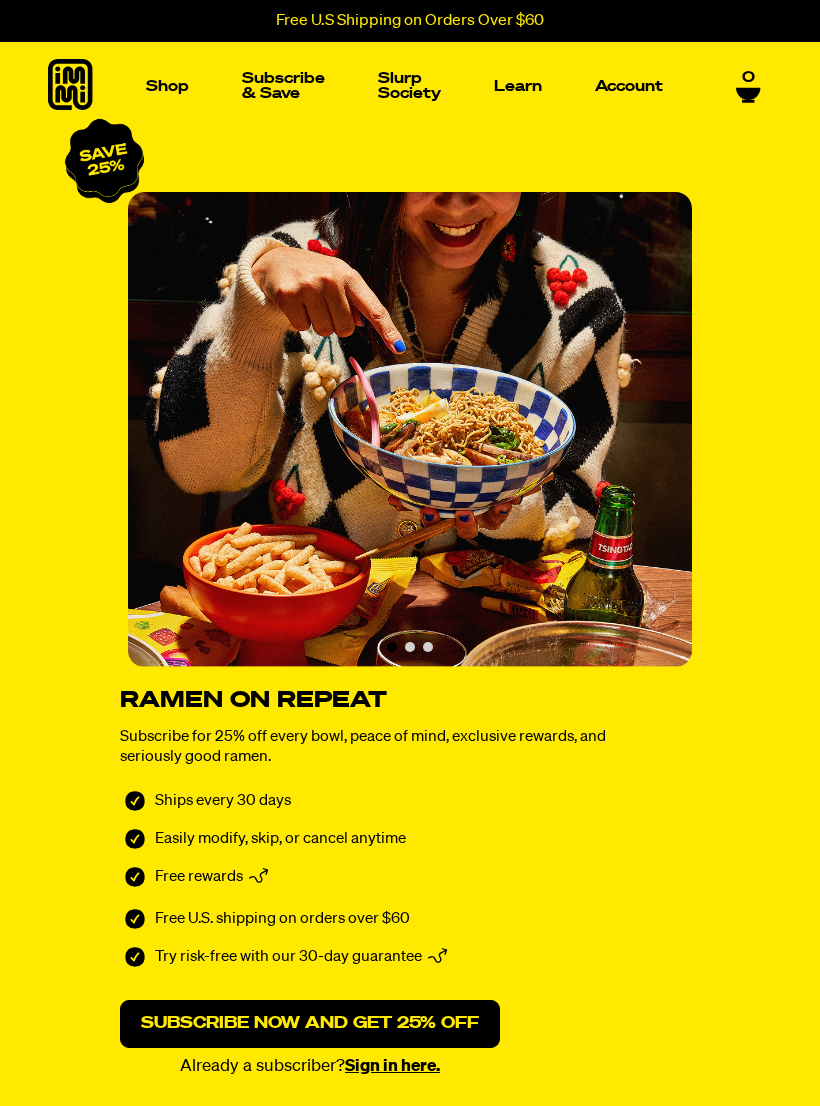 scroll, scrollTop: 0, scrollLeft: 0, axis: both 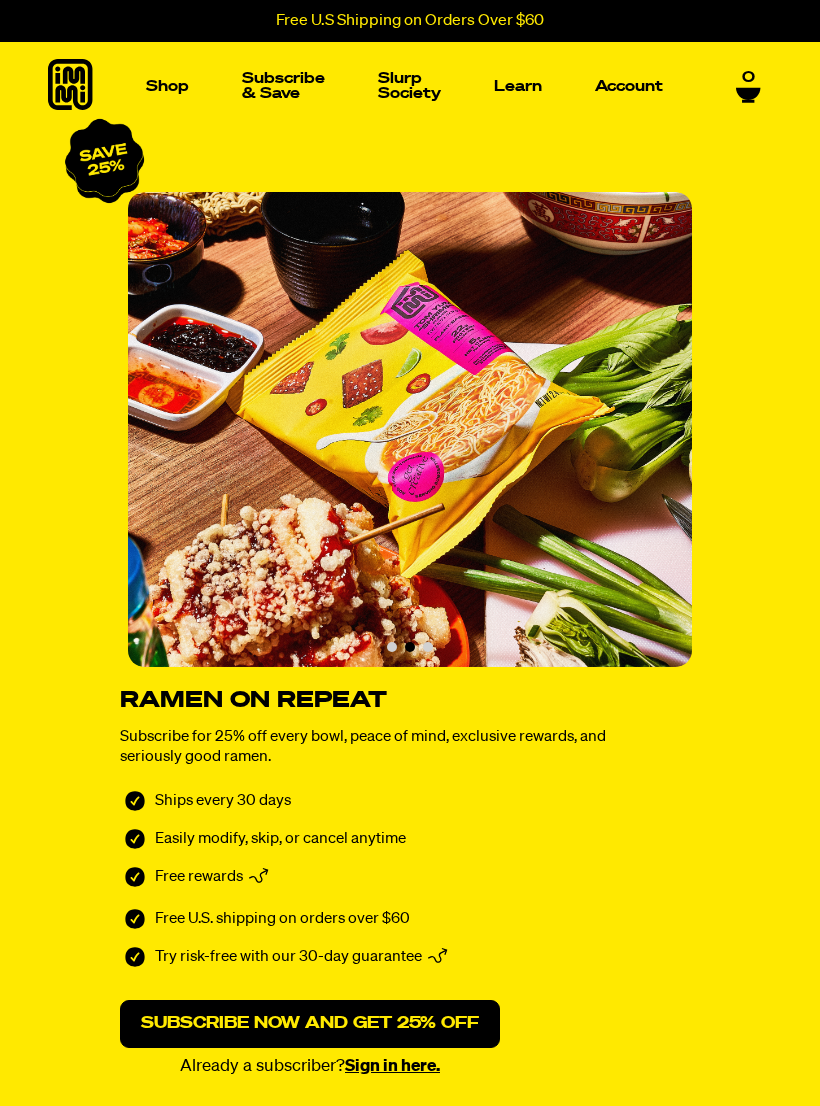 click on "Account" at bounding box center [629, 86] 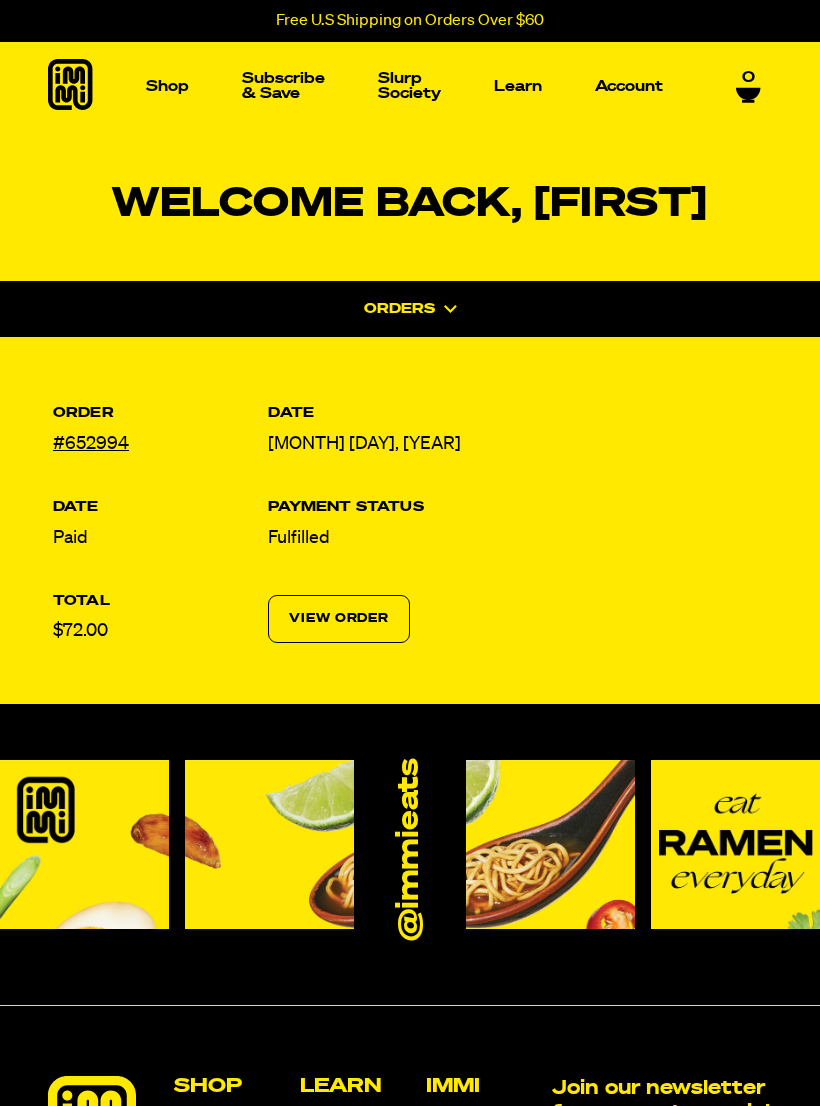 scroll, scrollTop: 0, scrollLeft: 0, axis: both 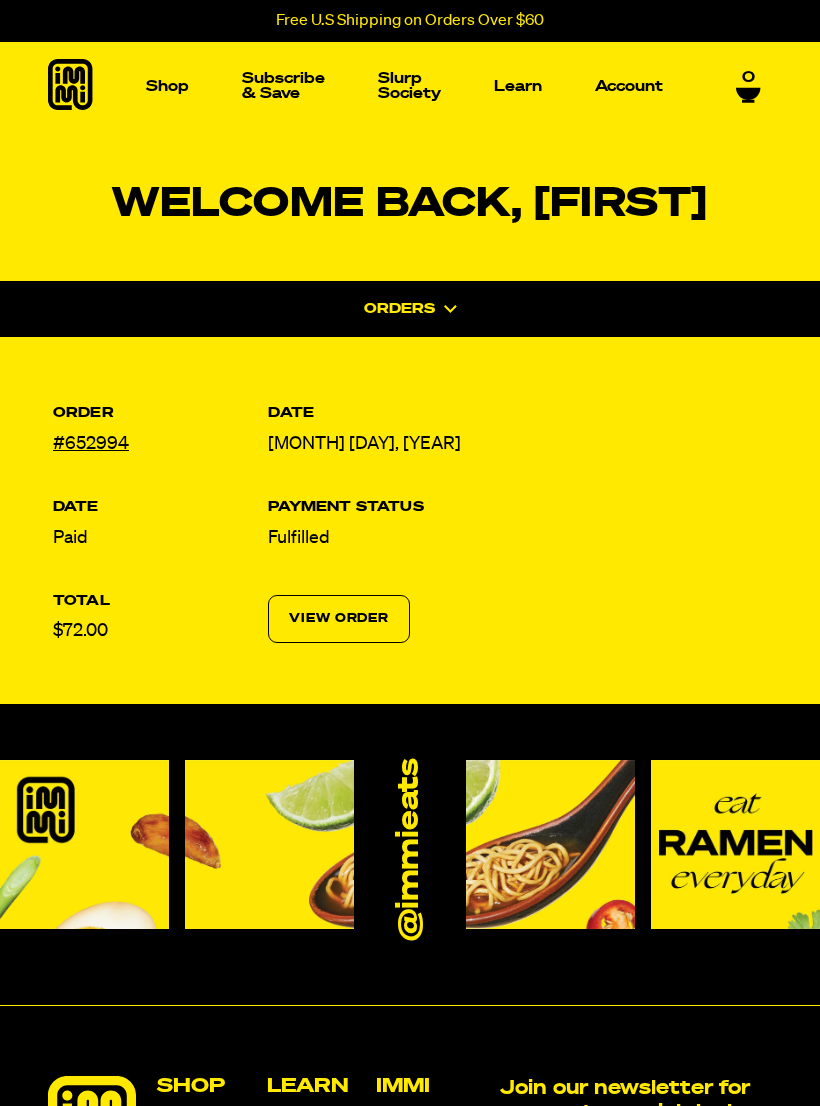 click on "Learn" at bounding box center (518, 86) 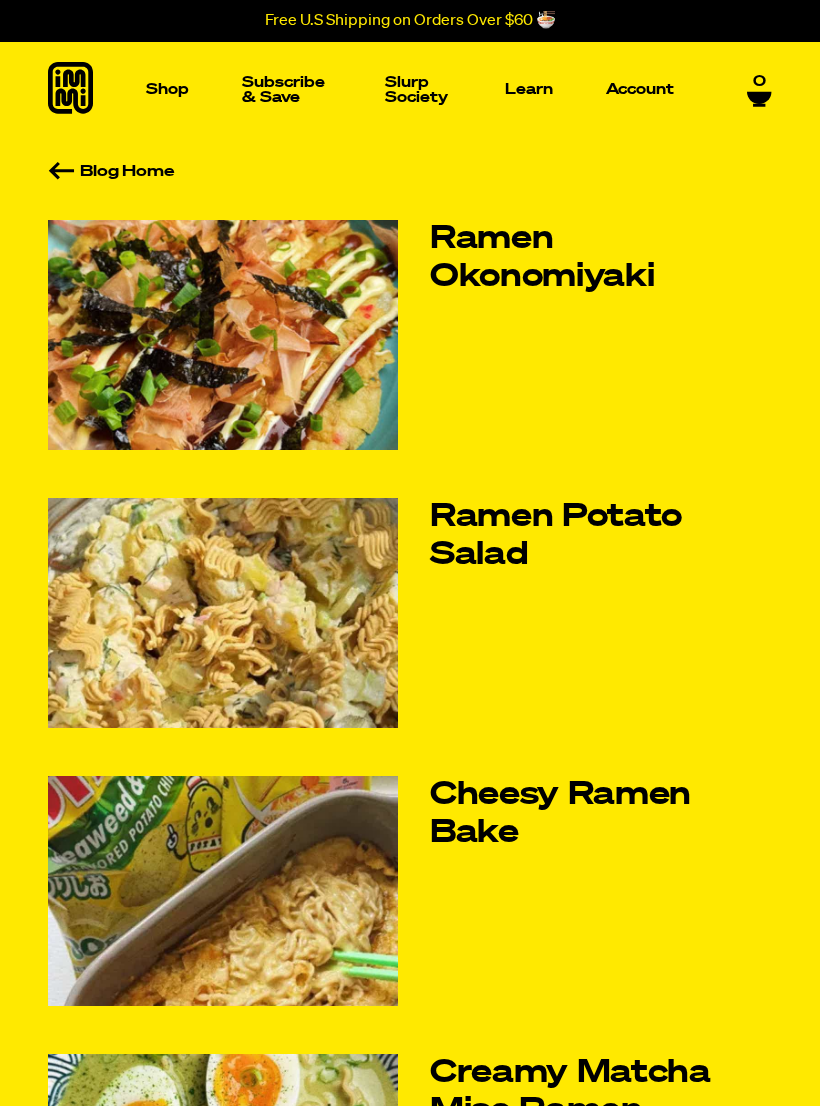 scroll, scrollTop: 0, scrollLeft: 0, axis: both 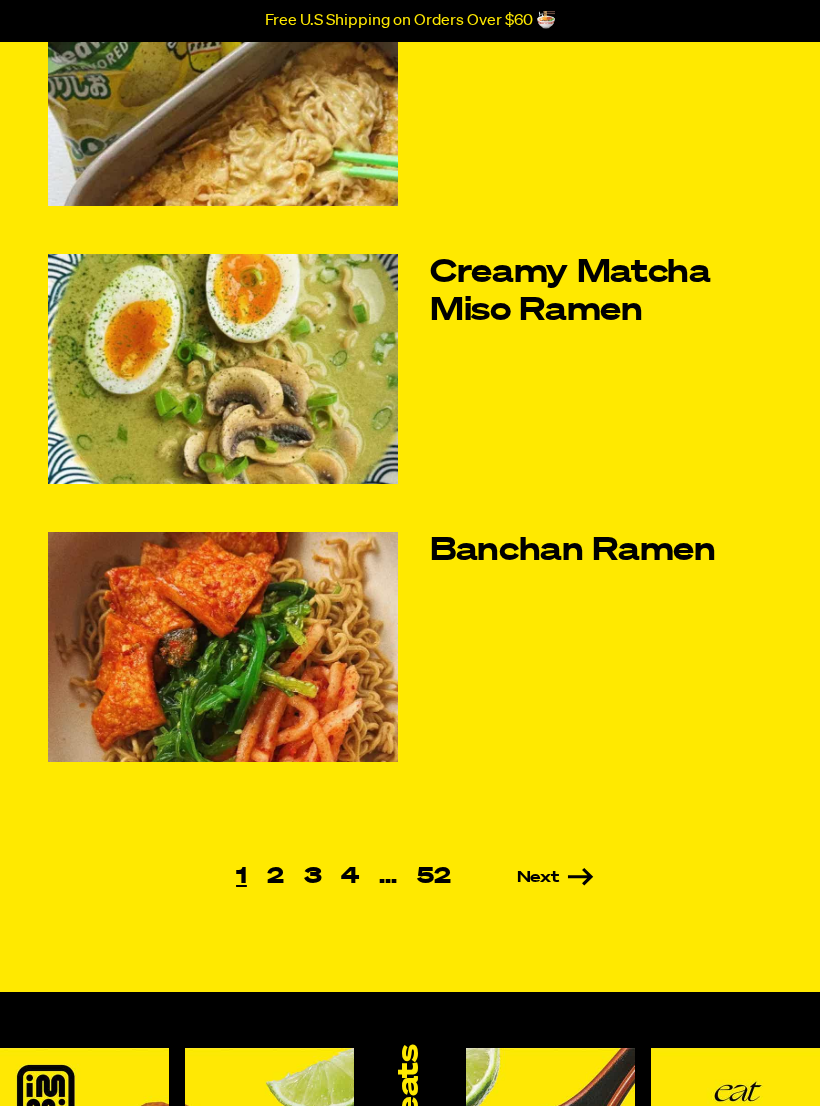 click on "Next" at bounding box center [527, 878] 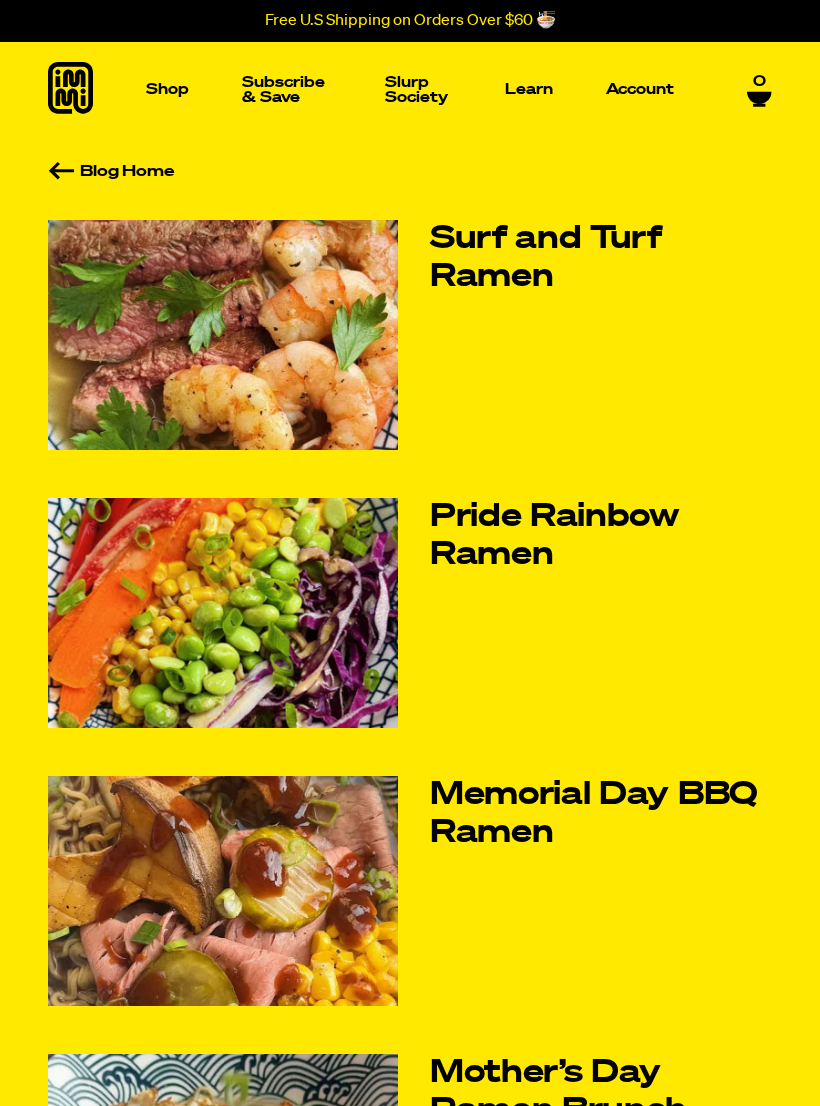scroll, scrollTop: 0, scrollLeft: 0, axis: both 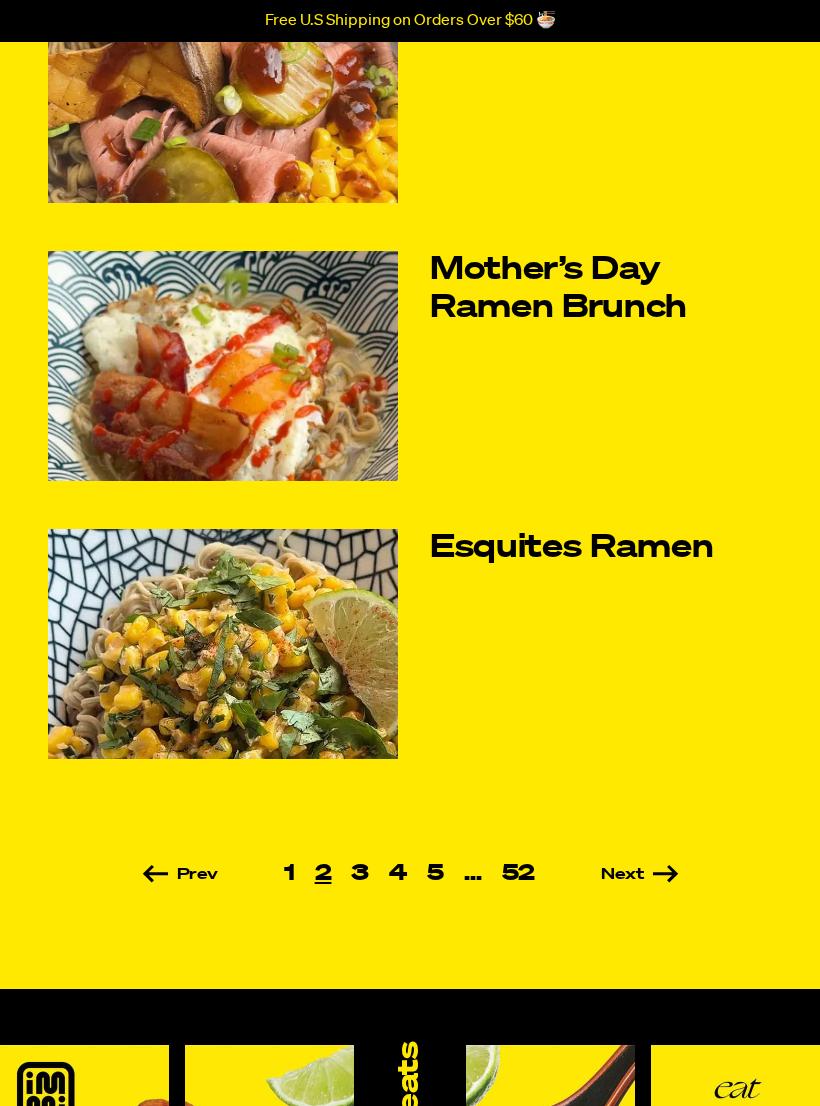 click on "Next" at bounding box center (611, 876) 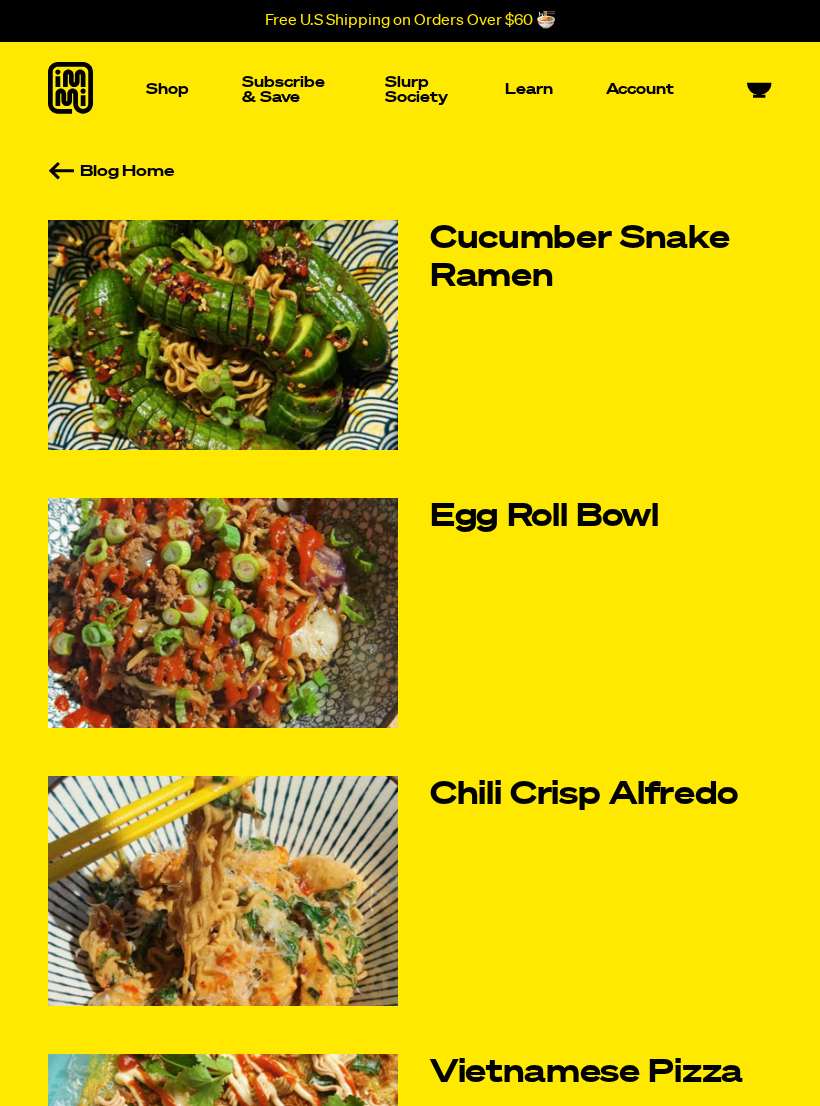 scroll, scrollTop: 0, scrollLeft: 0, axis: both 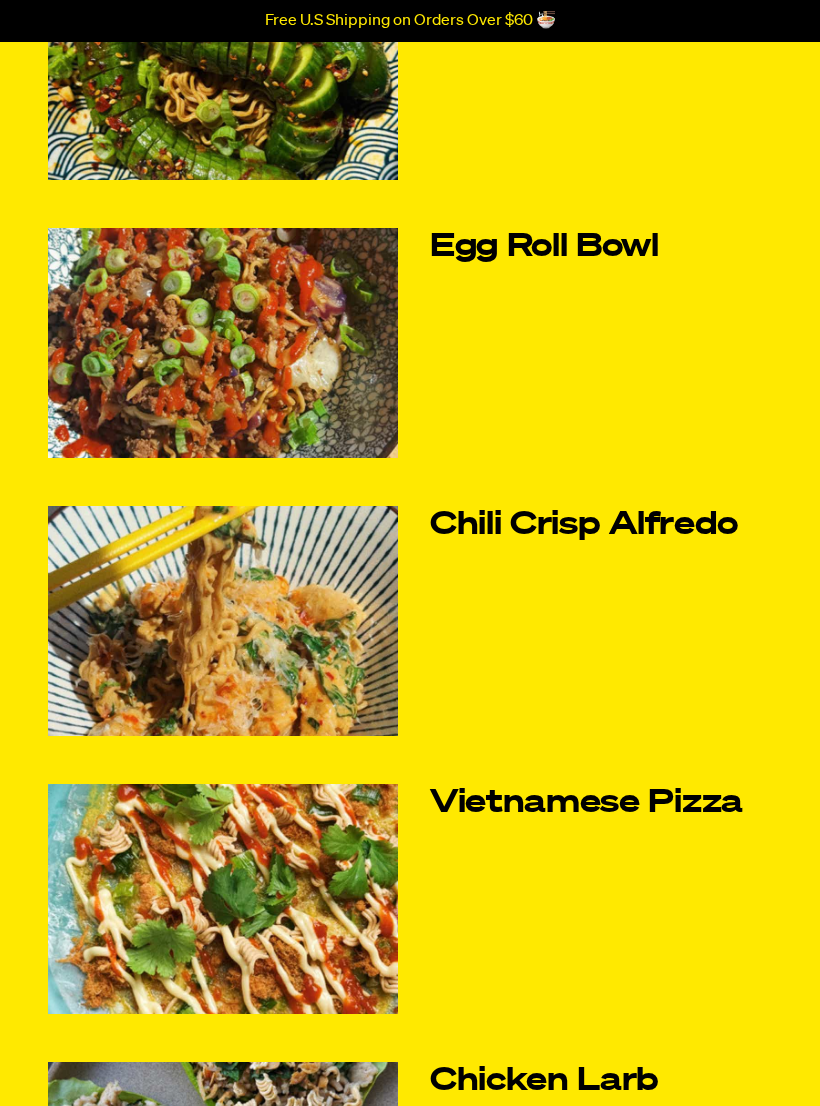 click on "Chili Crisp Alfredo" at bounding box center [601, 525] 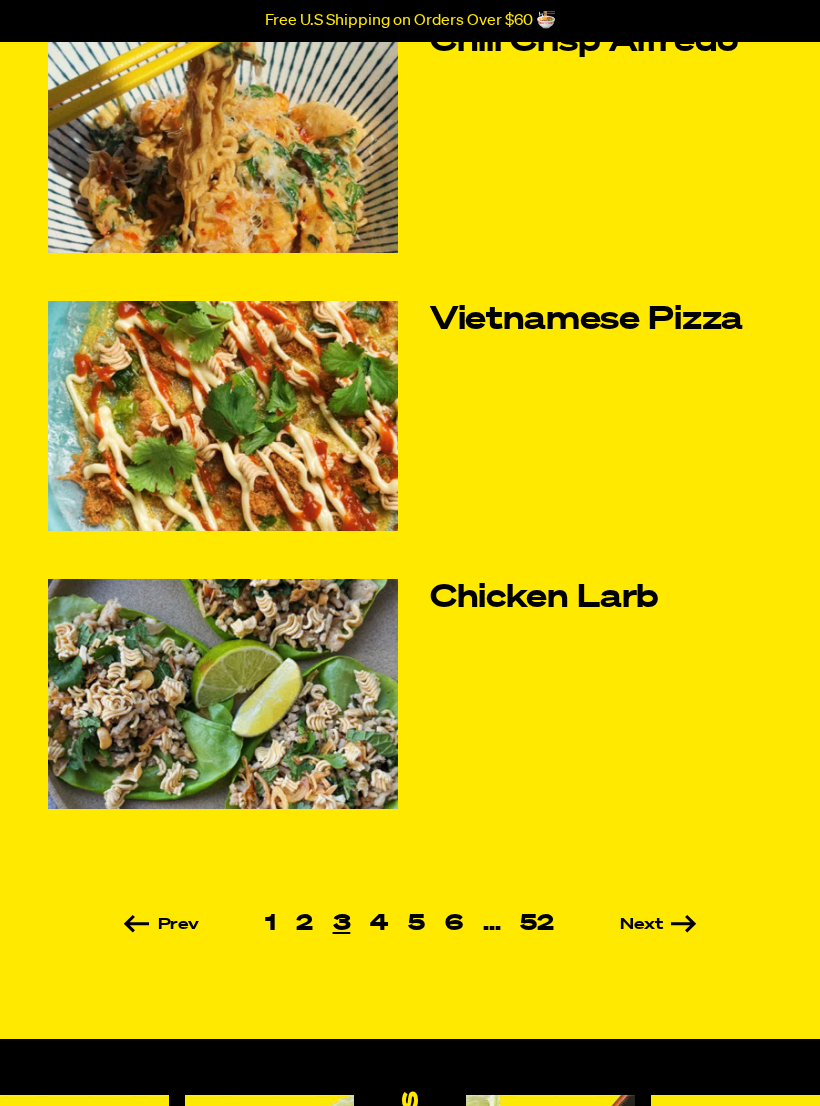 scroll, scrollTop: 755, scrollLeft: 0, axis: vertical 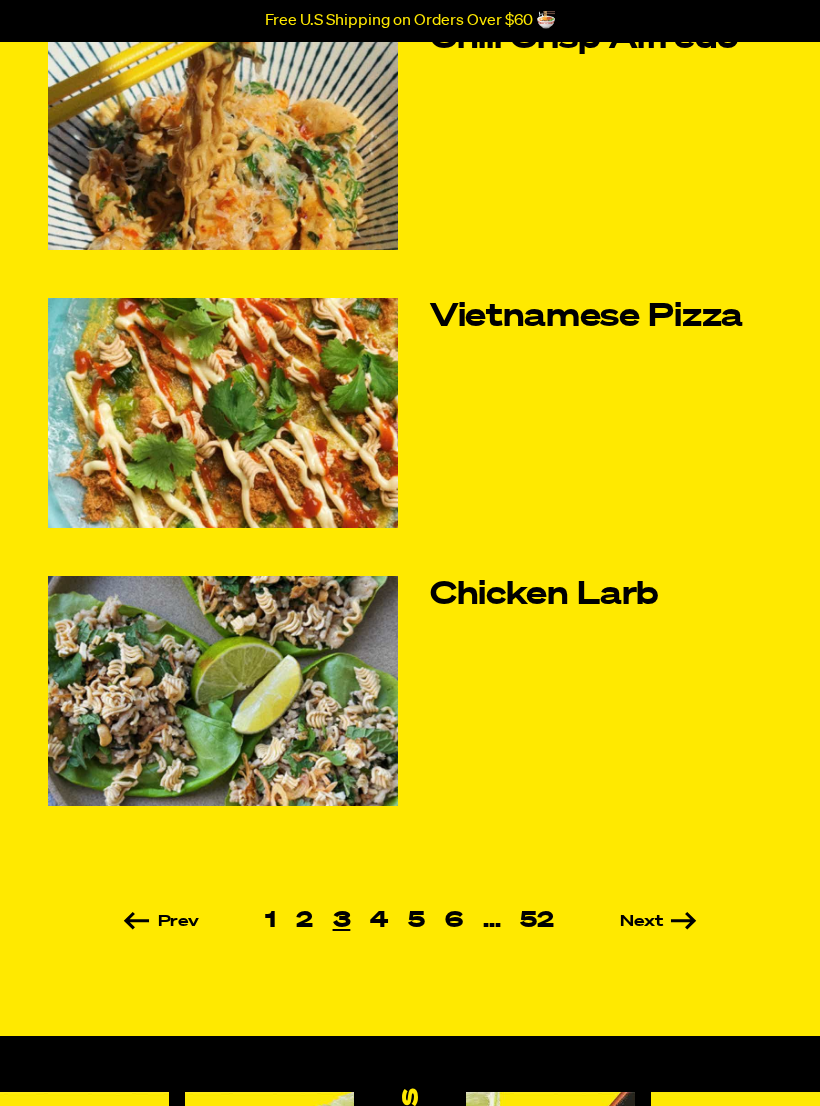 click on "Chicken Larb" at bounding box center [601, 596] 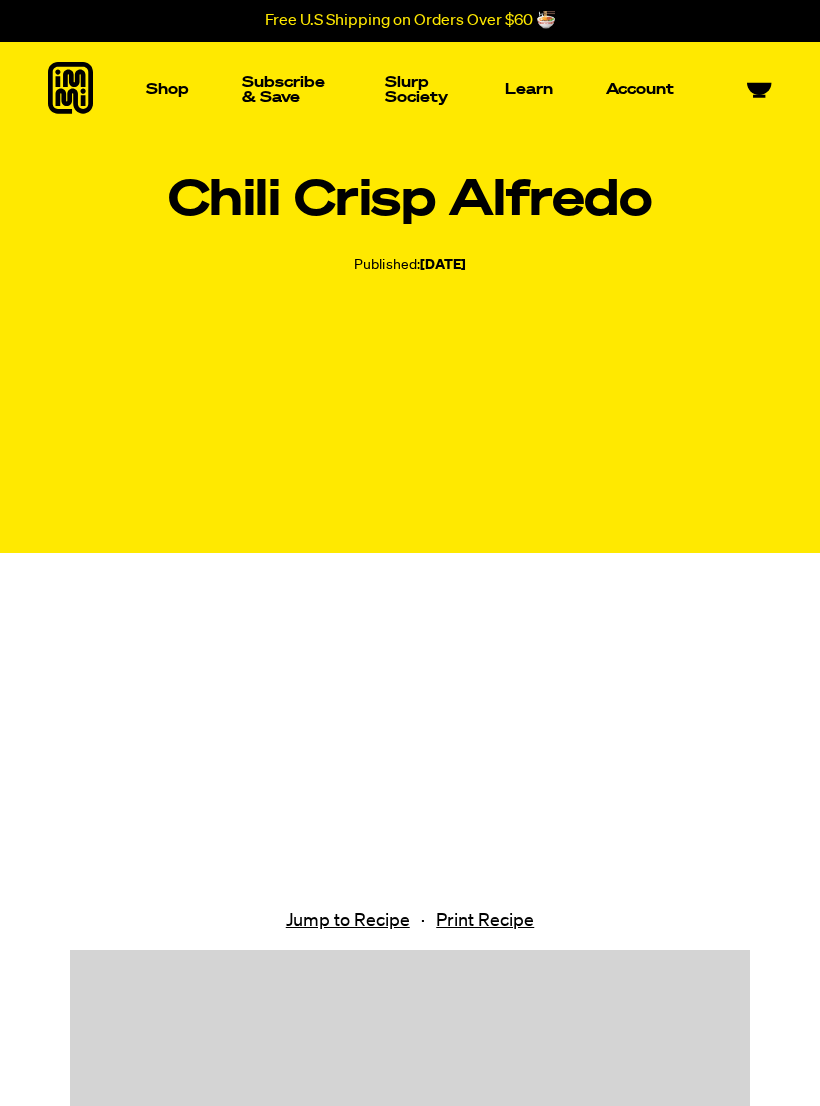 scroll, scrollTop: 0, scrollLeft: 0, axis: both 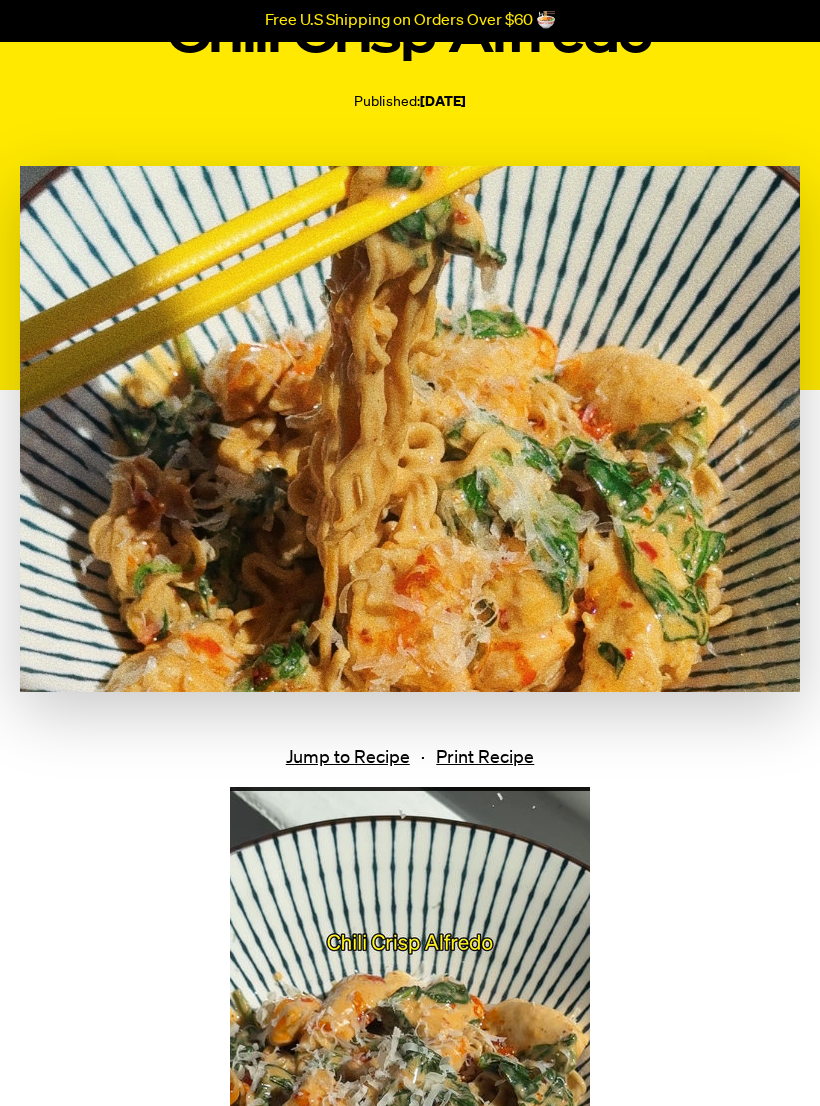click on "Jump to Recipe" at bounding box center [348, 758] 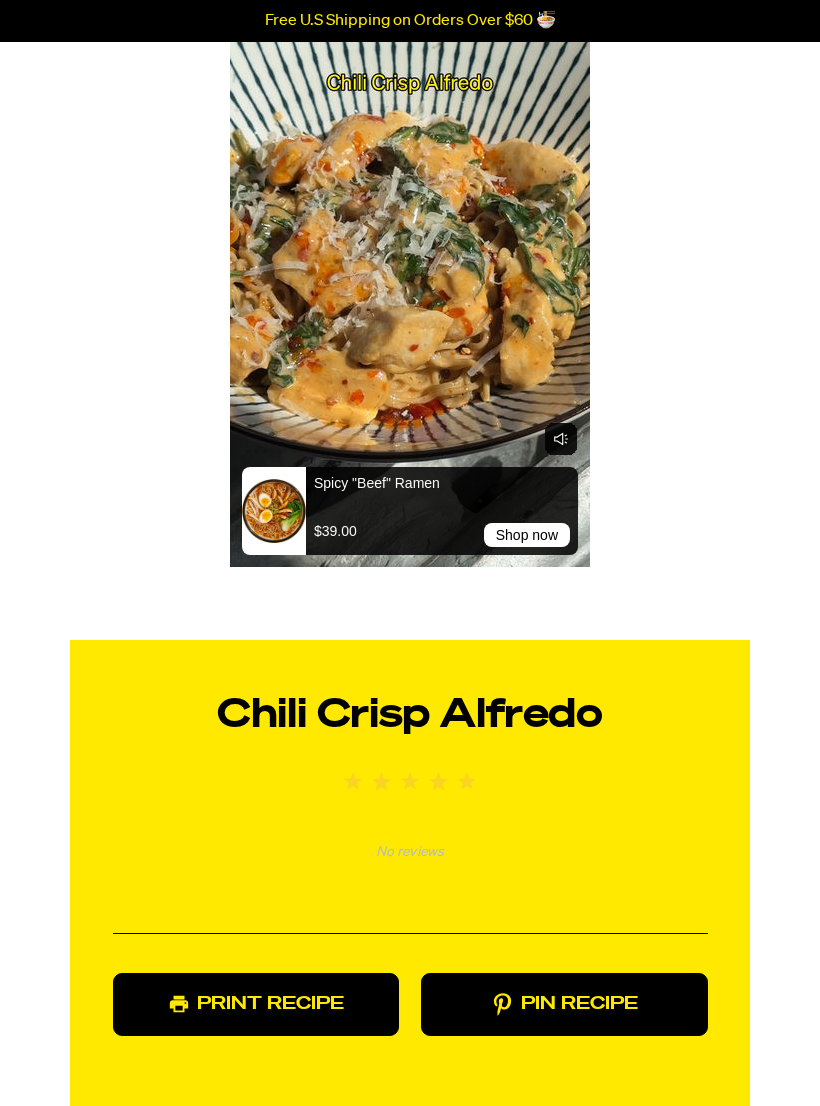 scroll, scrollTop: 1020, scrollLeft: 0, axis: vertical 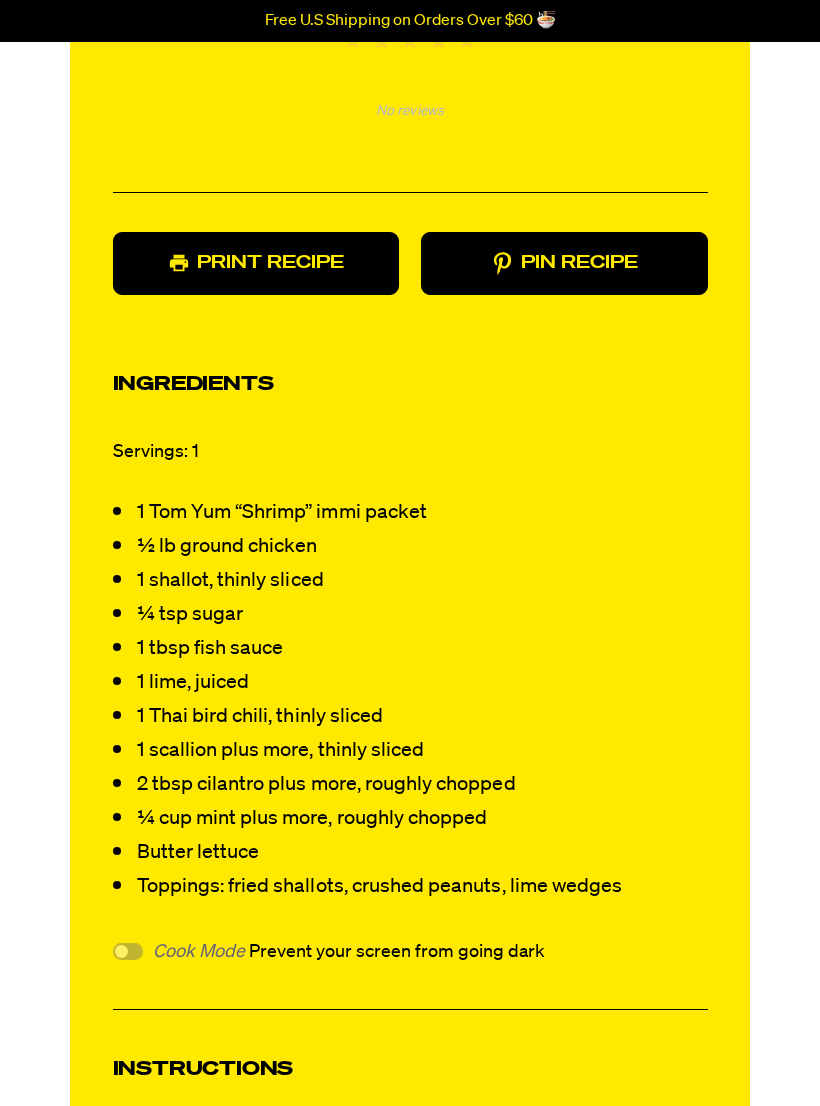 click on "Pin Recipe" at bounding box center (564, 263) 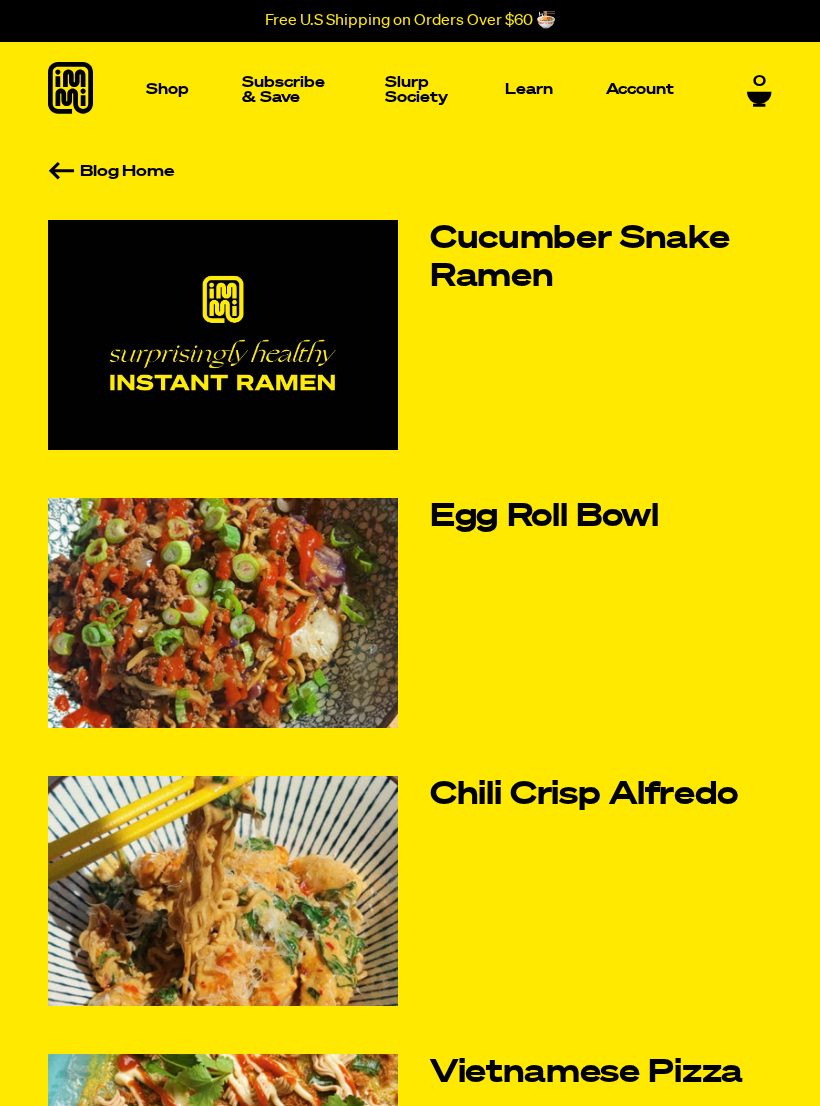 scroll, scrollTop: 787, scrollLeft: 0, axis: vertical 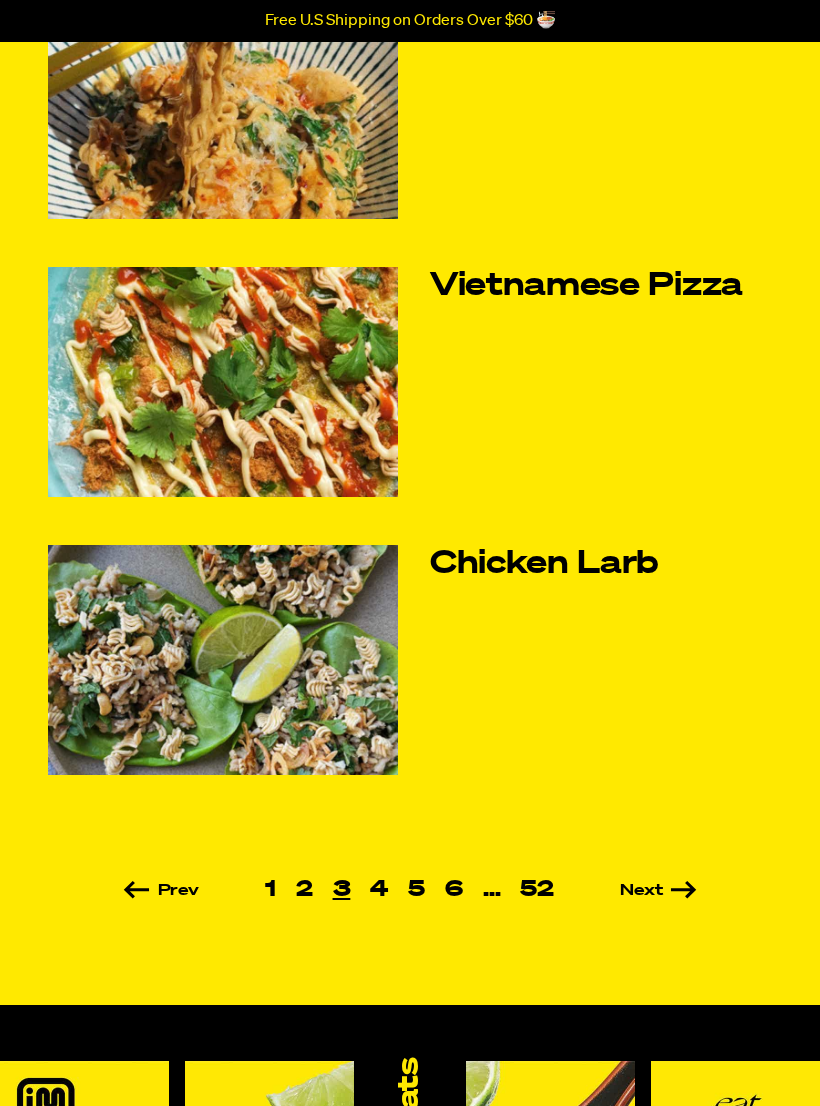 click on "Next" at bounding box center [630, 891] 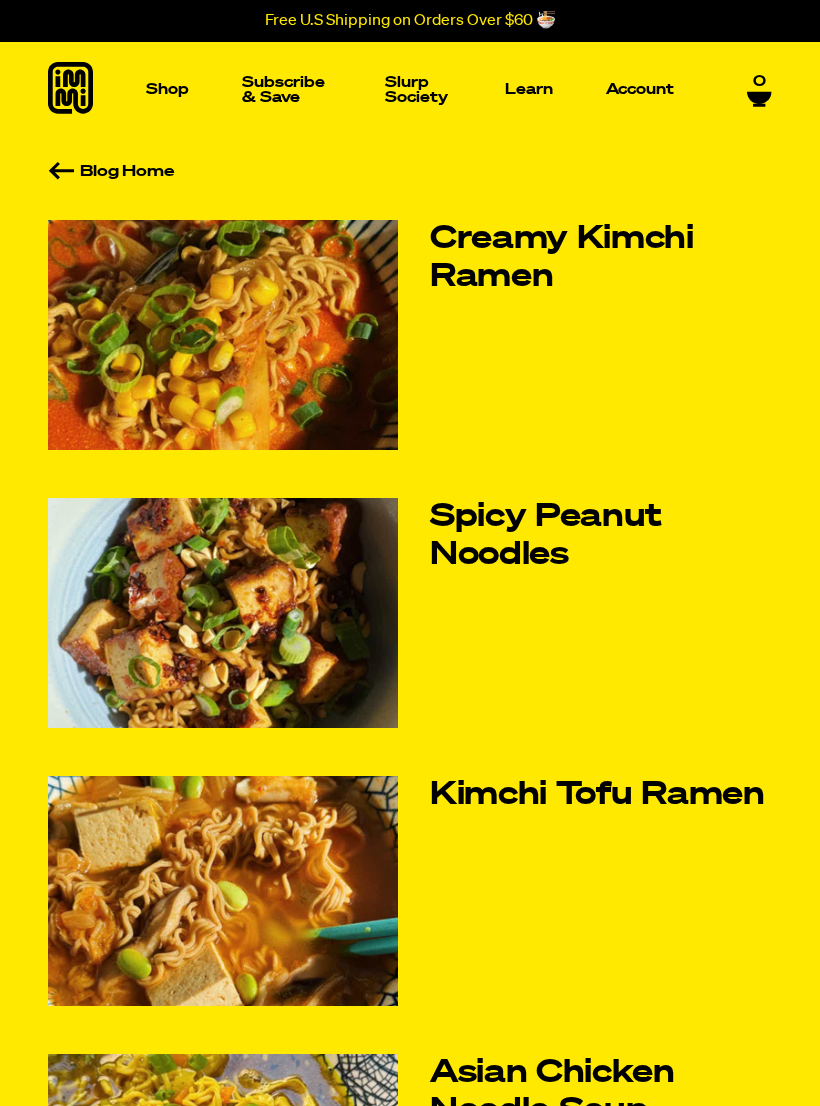scroll, scrollTop: 0, scrollLeft: 0, axis: both 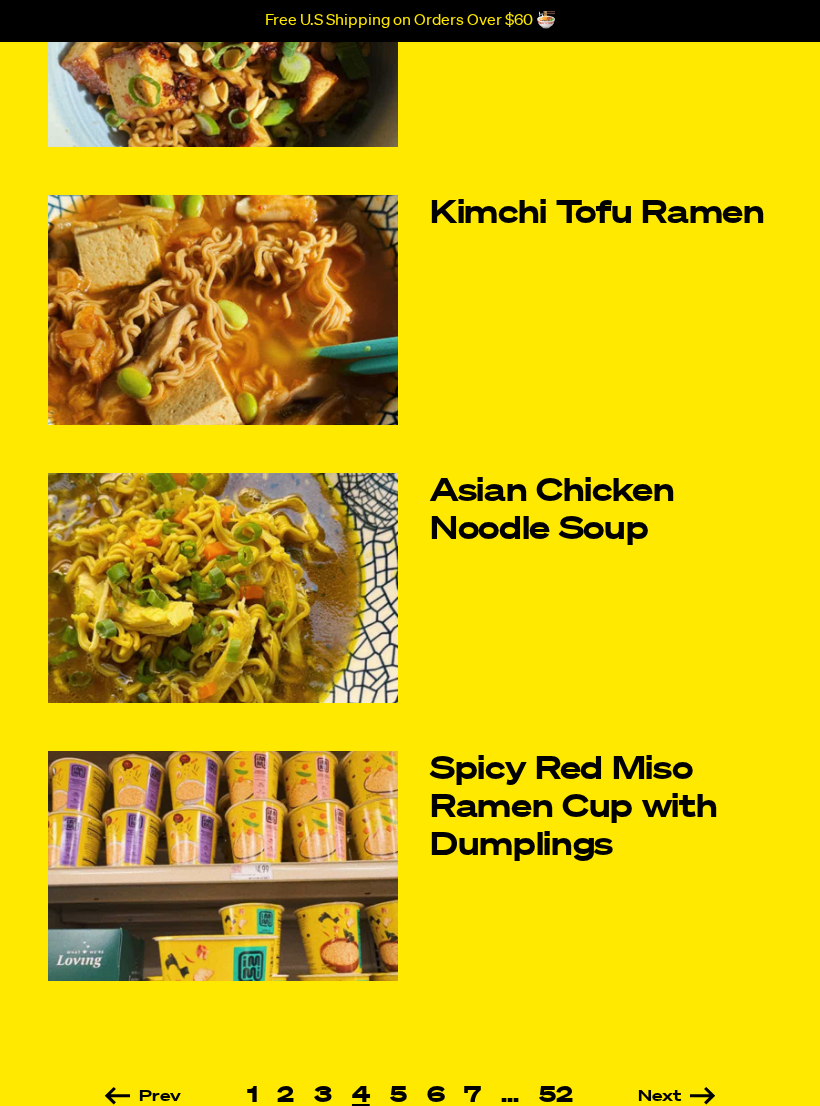 click on "Asian Chicken Noodle Soup" at bounding box center [601, 511] 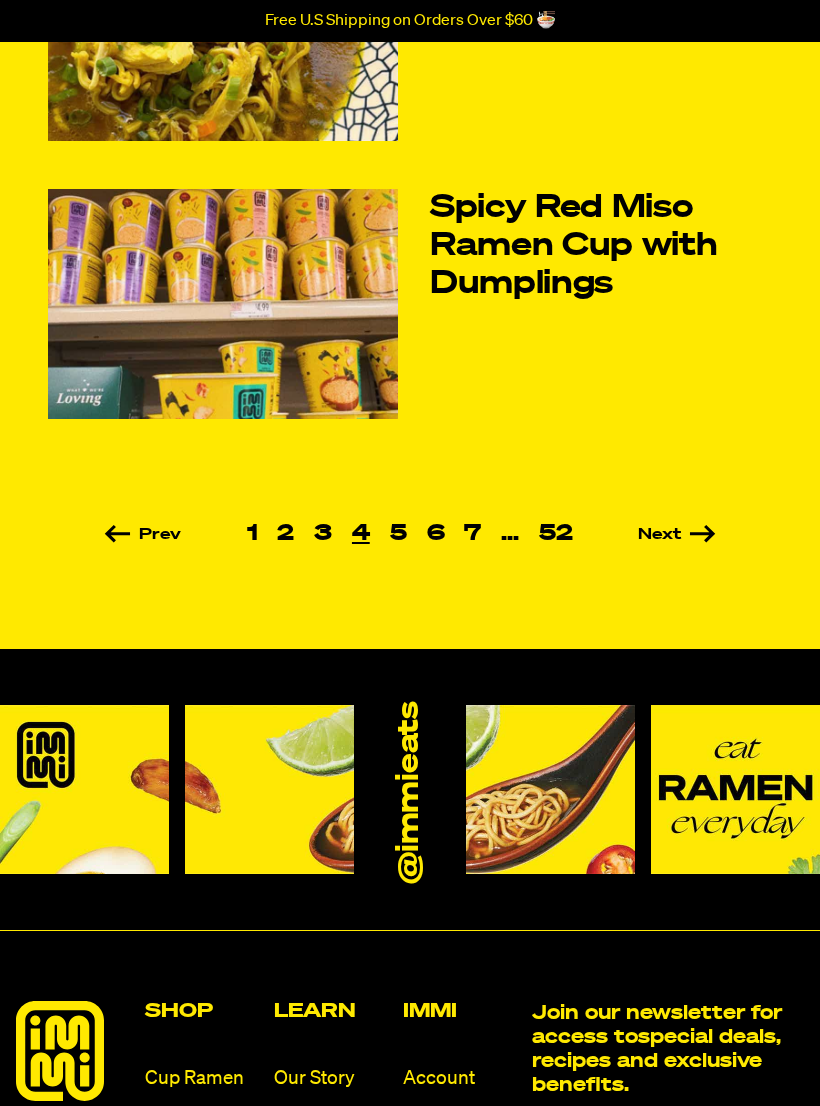 scroll, scrollTop: 1068, scrollLeft: 0, axis: vertical 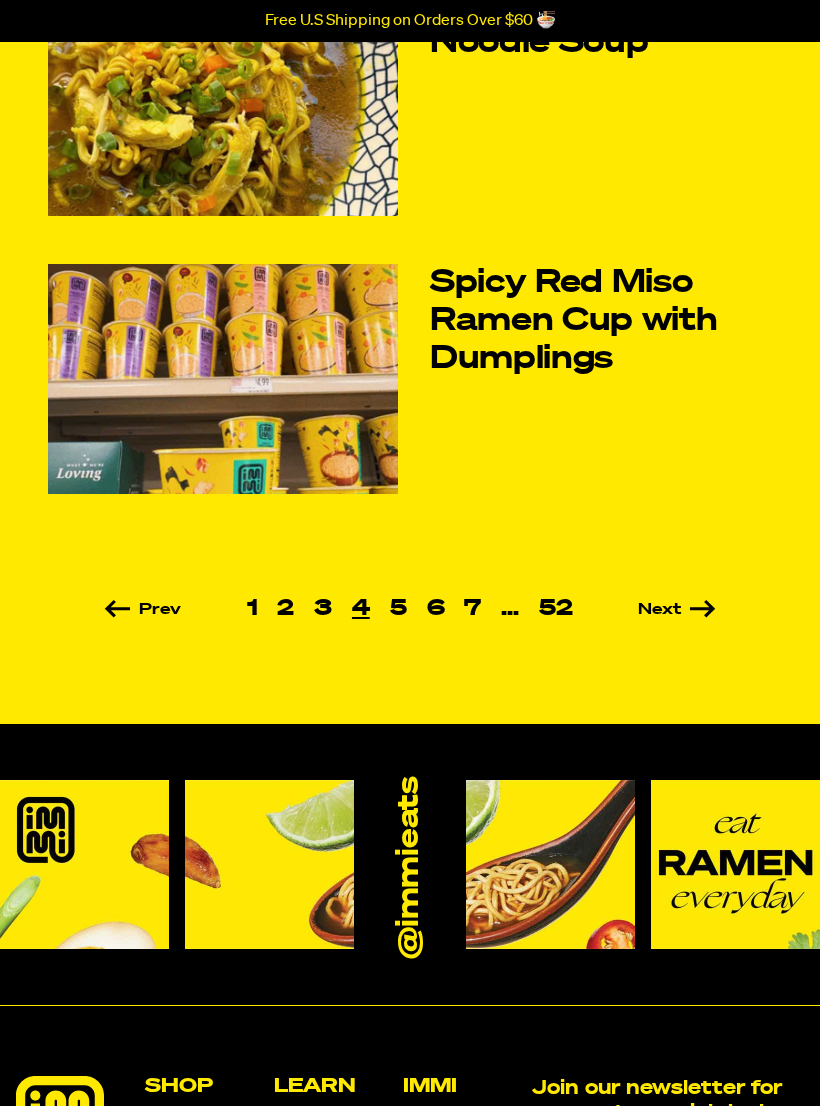 click on "Next" at bounding box center [648, 610] 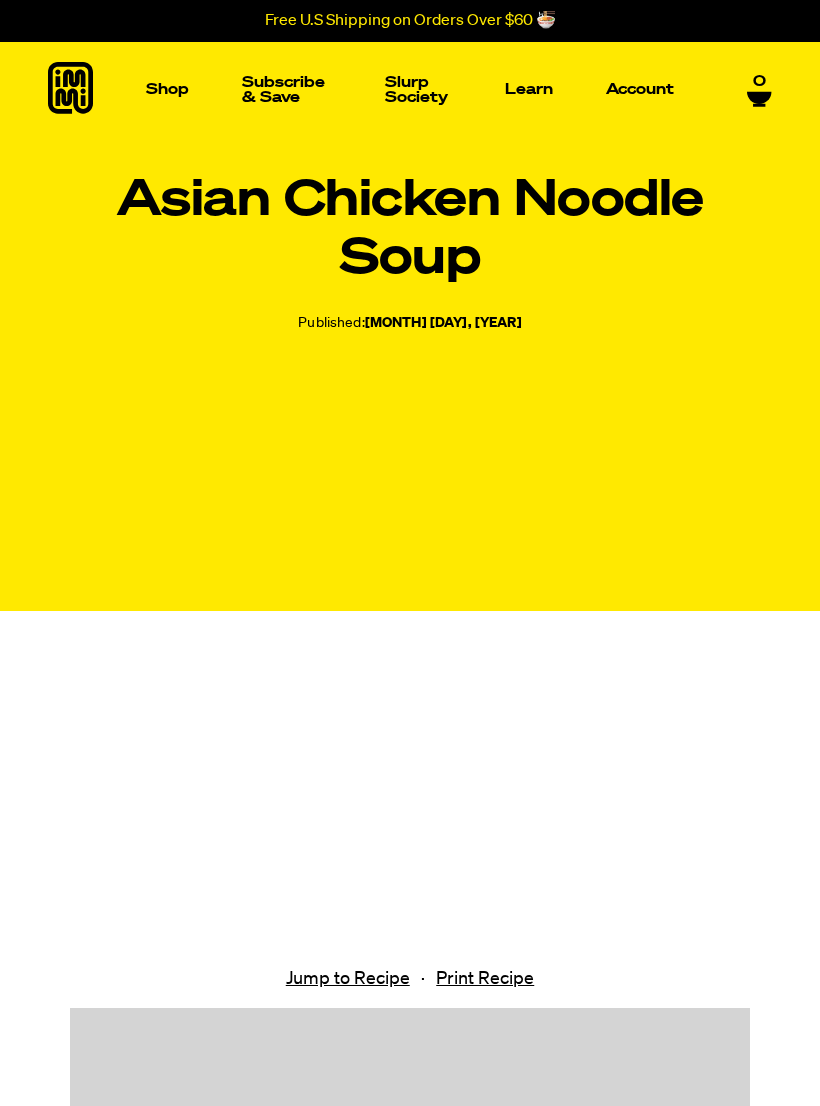 scroll, scrollTop: 0, scrollLeft: 0, axis: both 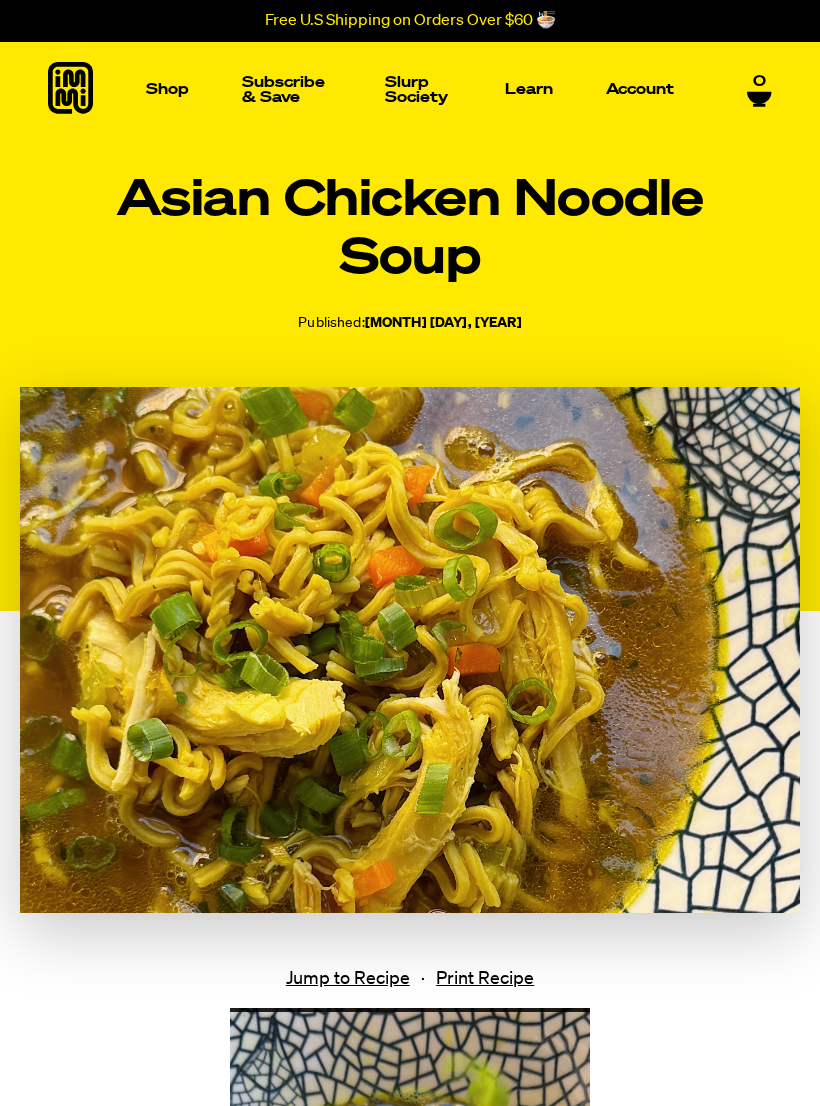 click on "Jump to Recipe" at bounding box center [348, 979] 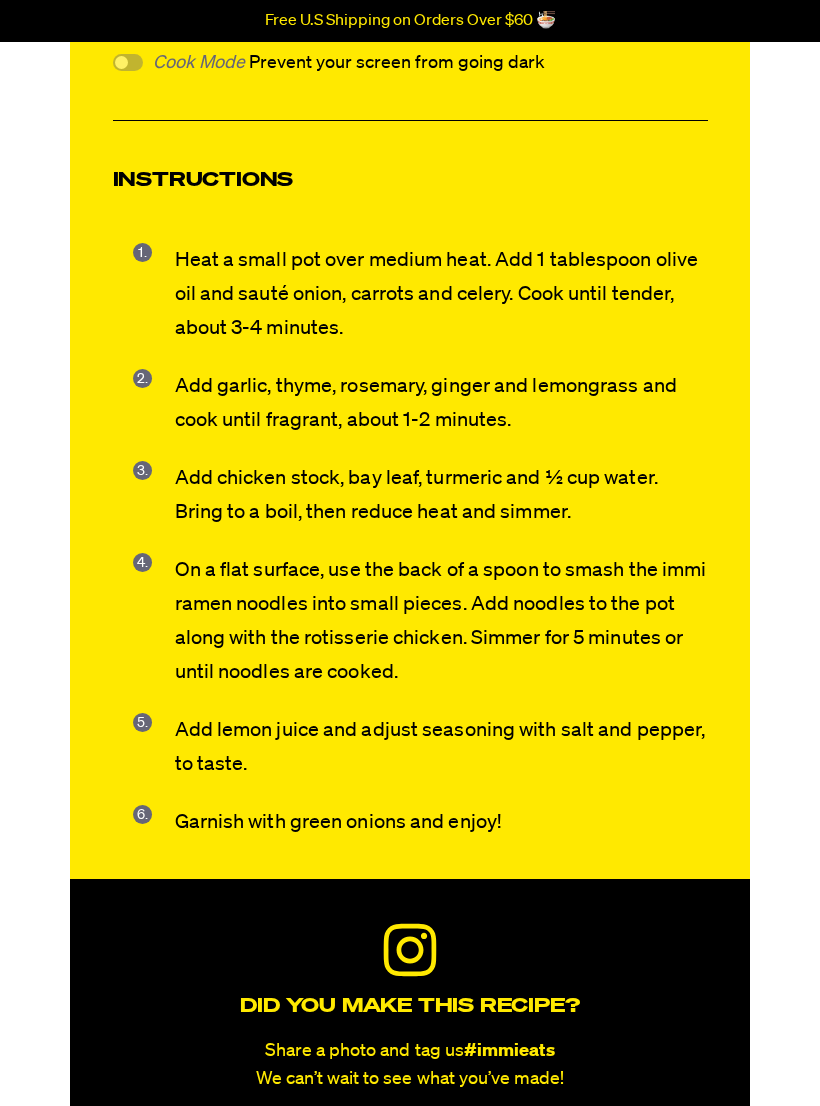 scroll, scrollTop: 2813, scrollLeft: 0, axis: vertical 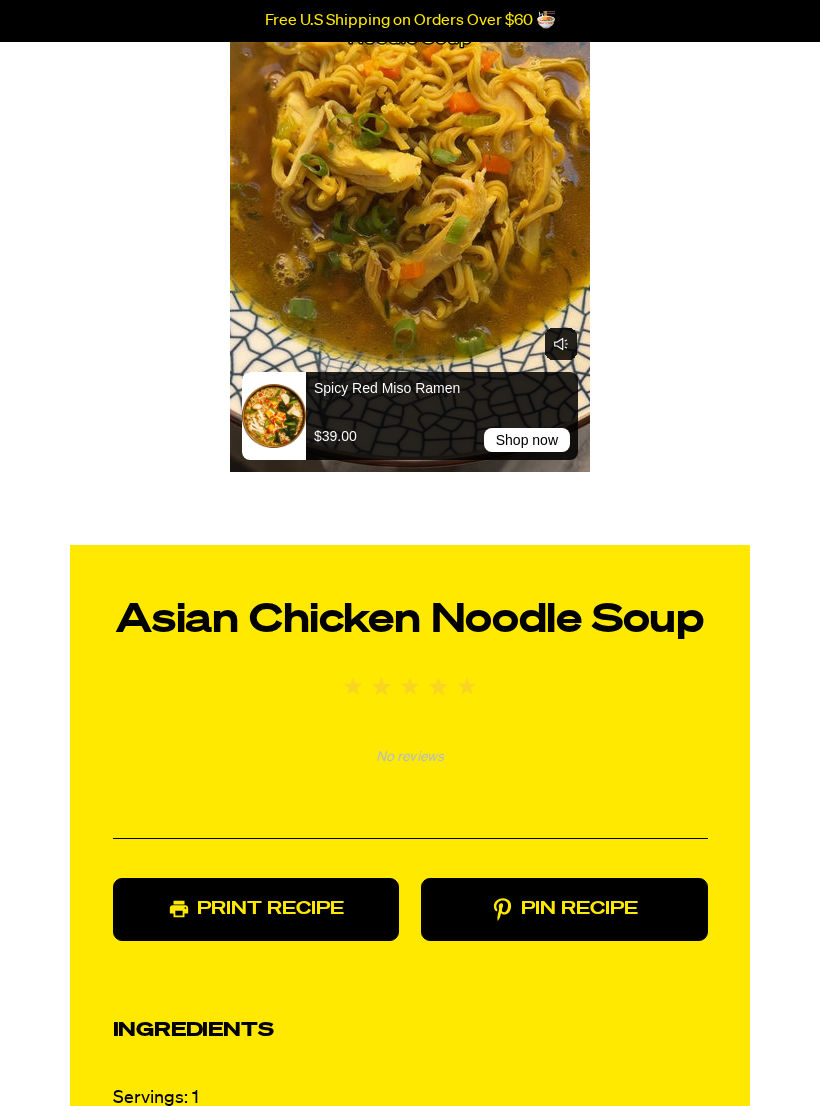 click on "Pin Recipe" at bounding box center [564, 910] 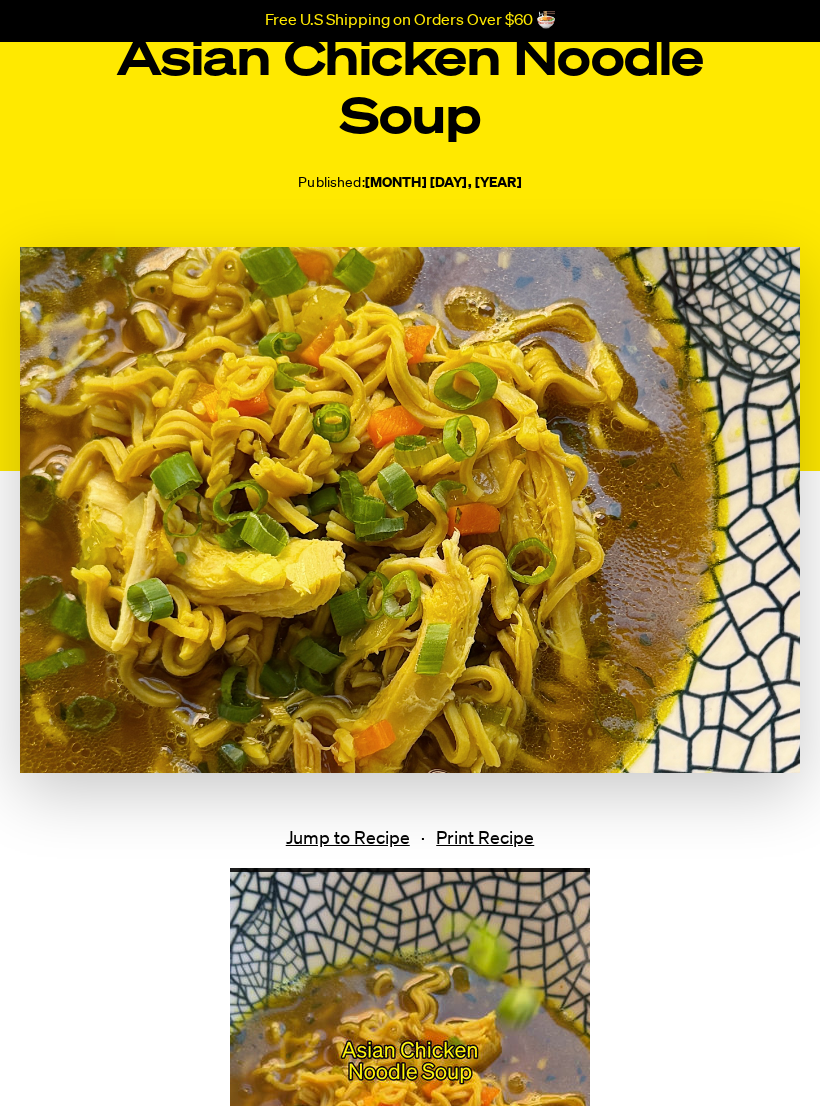 scroll, scrollTop: 0, scrollLeft: 0, axis: both 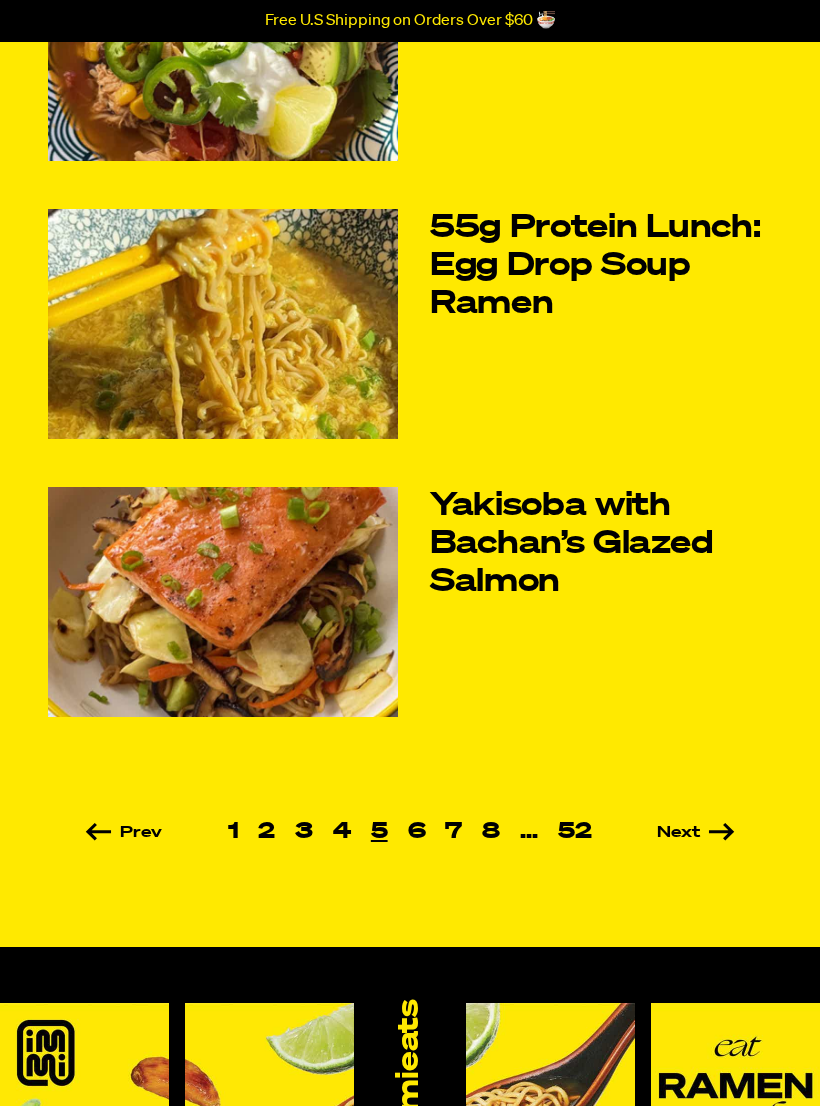 click on "Next" at bounding box center [667, 833] 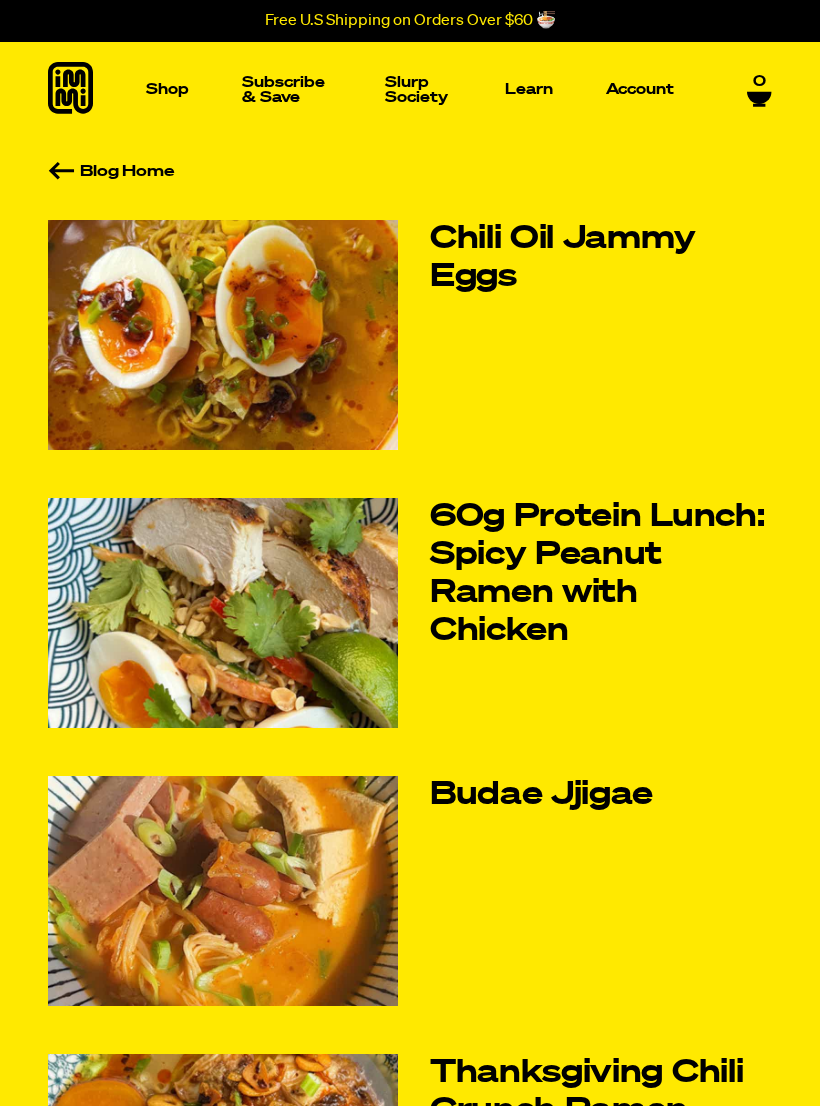 scroll, scrollTop: 0, scrollLeft: 0, axis: both 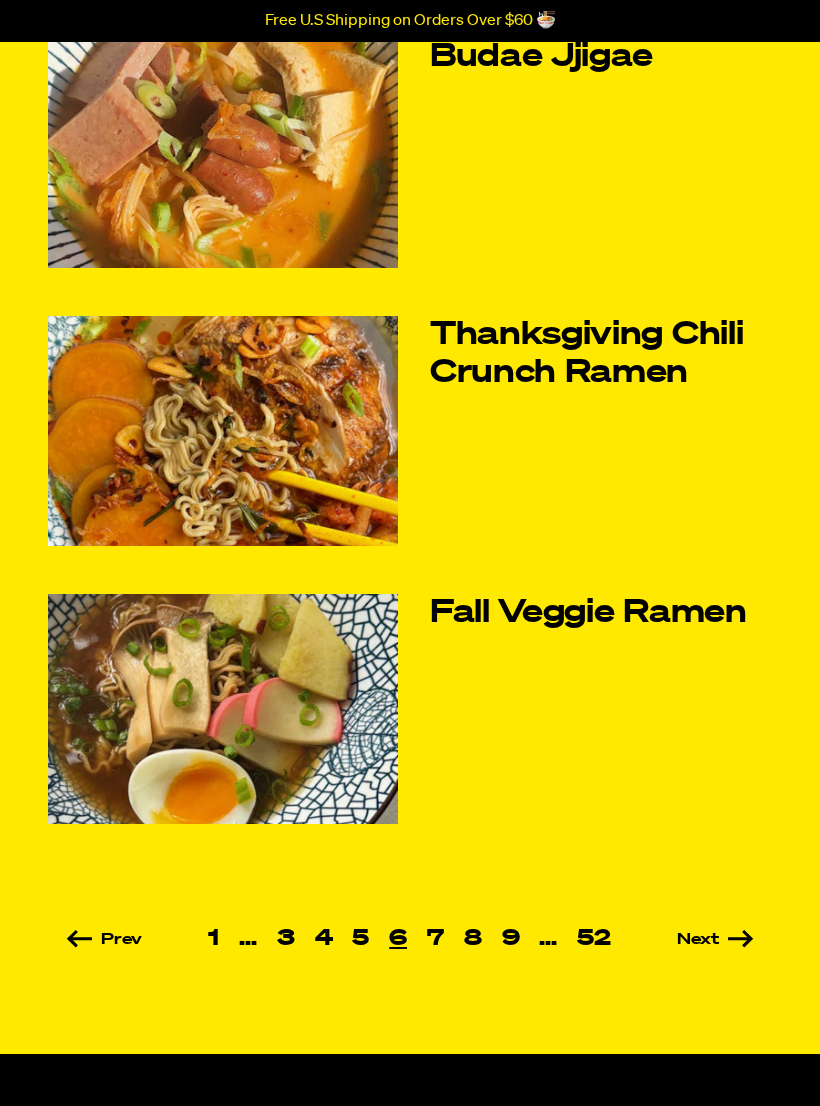 click on "Next" at bounding box center (687, 940) 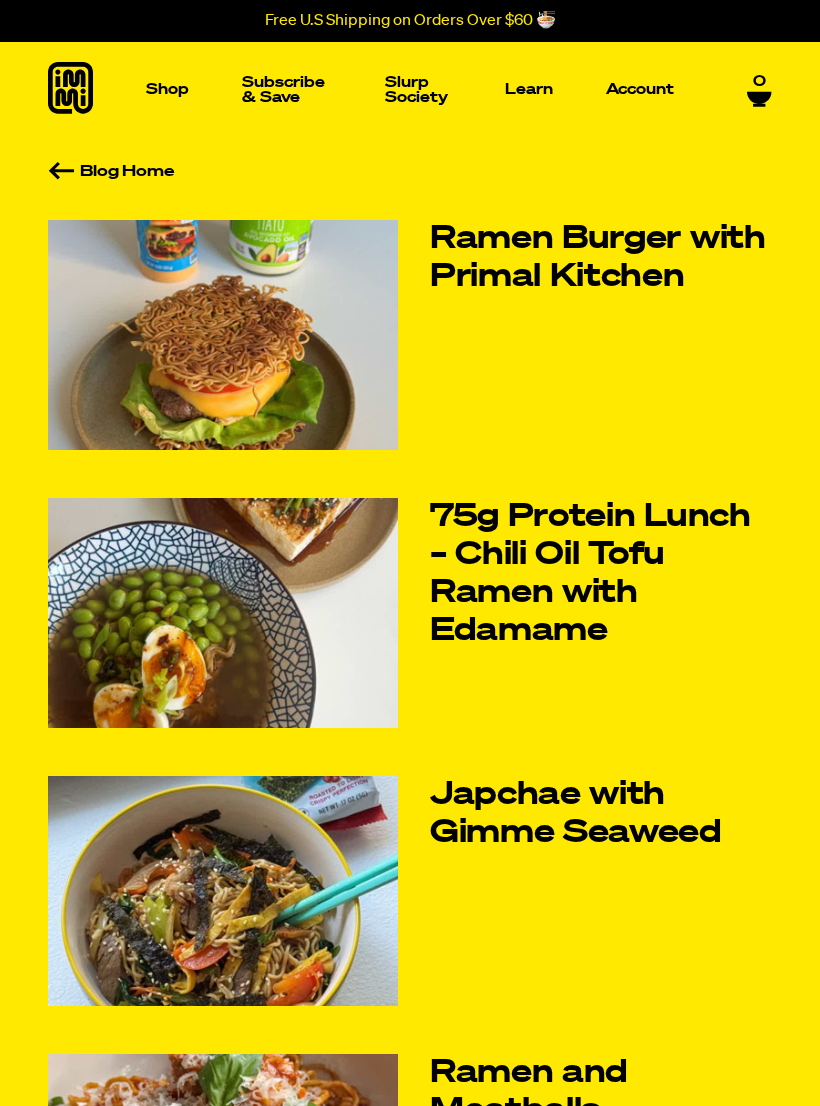 scroll, scrollTop: 0, scrollLeft: 0, axis: both 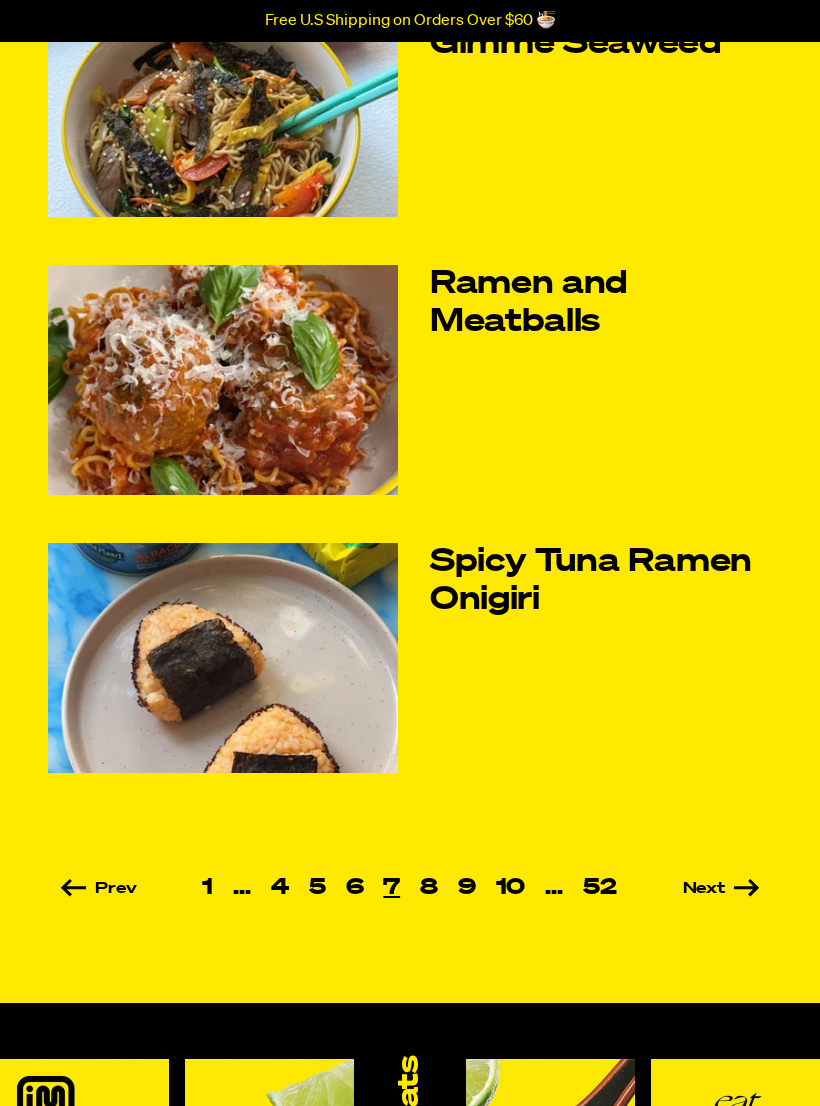 click on "Next" at bounding box center (693, 889) 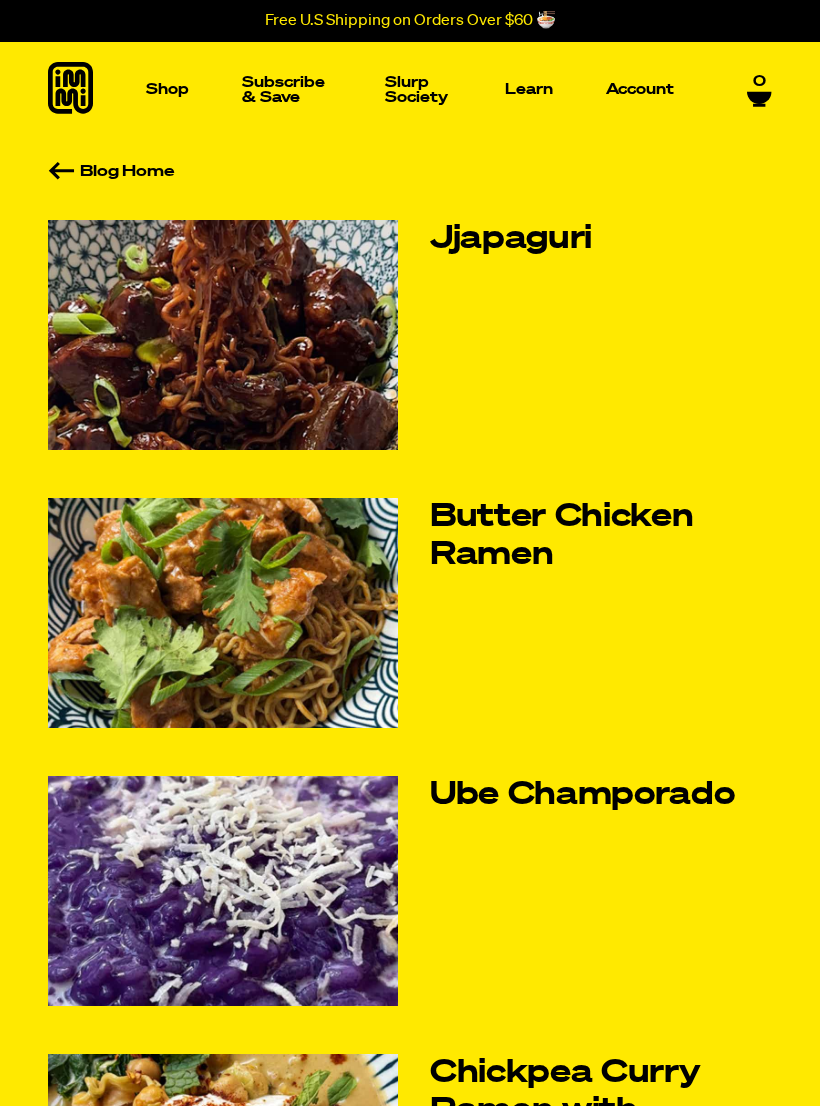 scroll, scrollTop: 0, scrollLeft: 0, axis: both 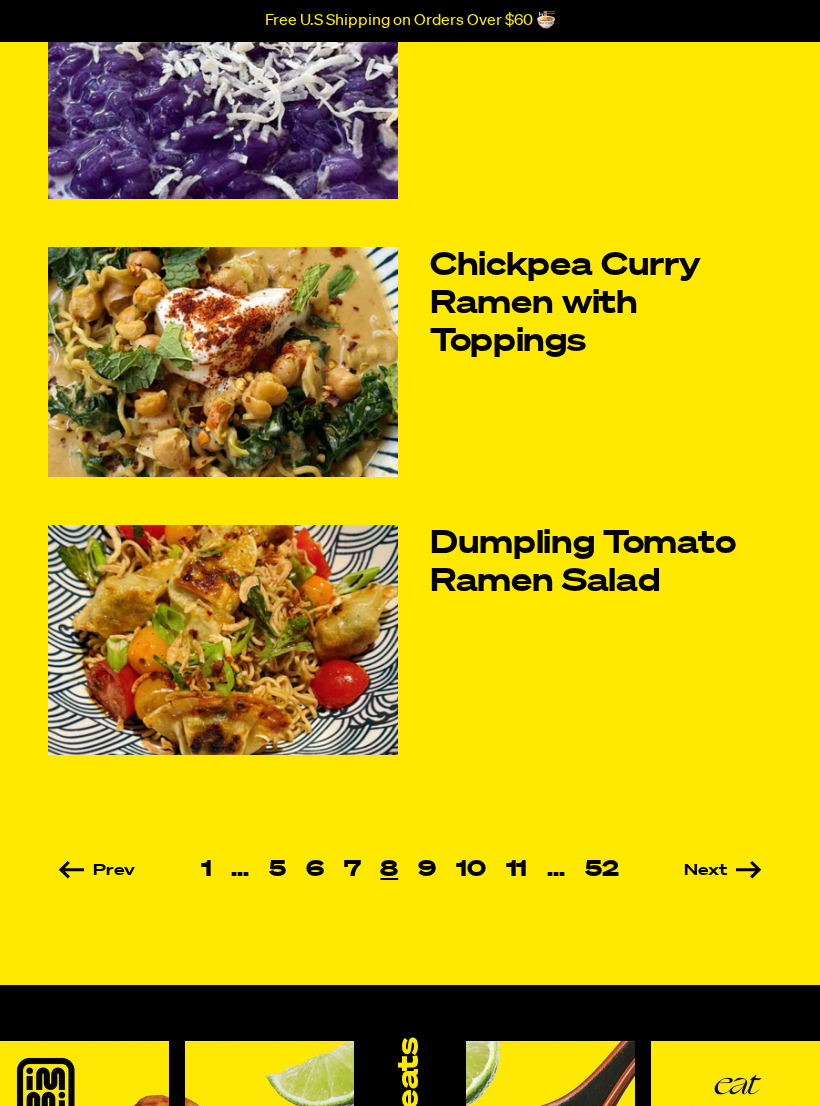 click on "Next" at bounding box center [694, 872] 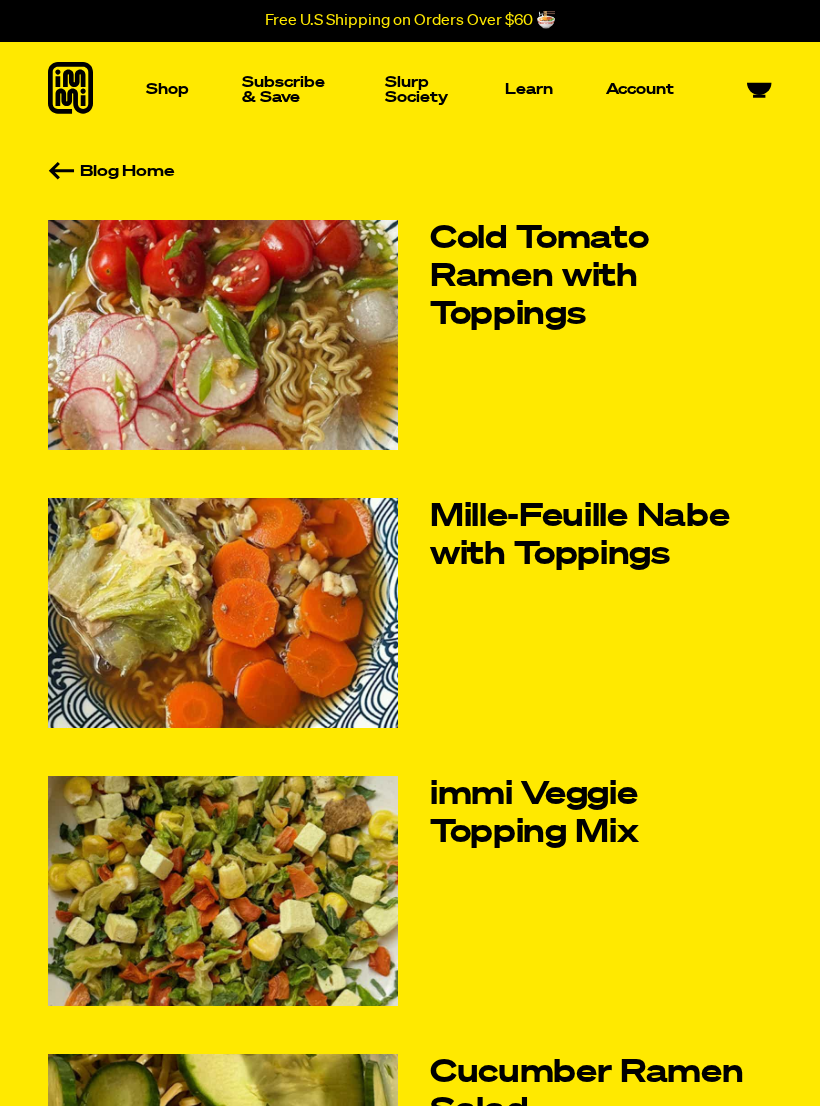 scroll, scrollTop: 0, scrollLeft: 0, axis: both 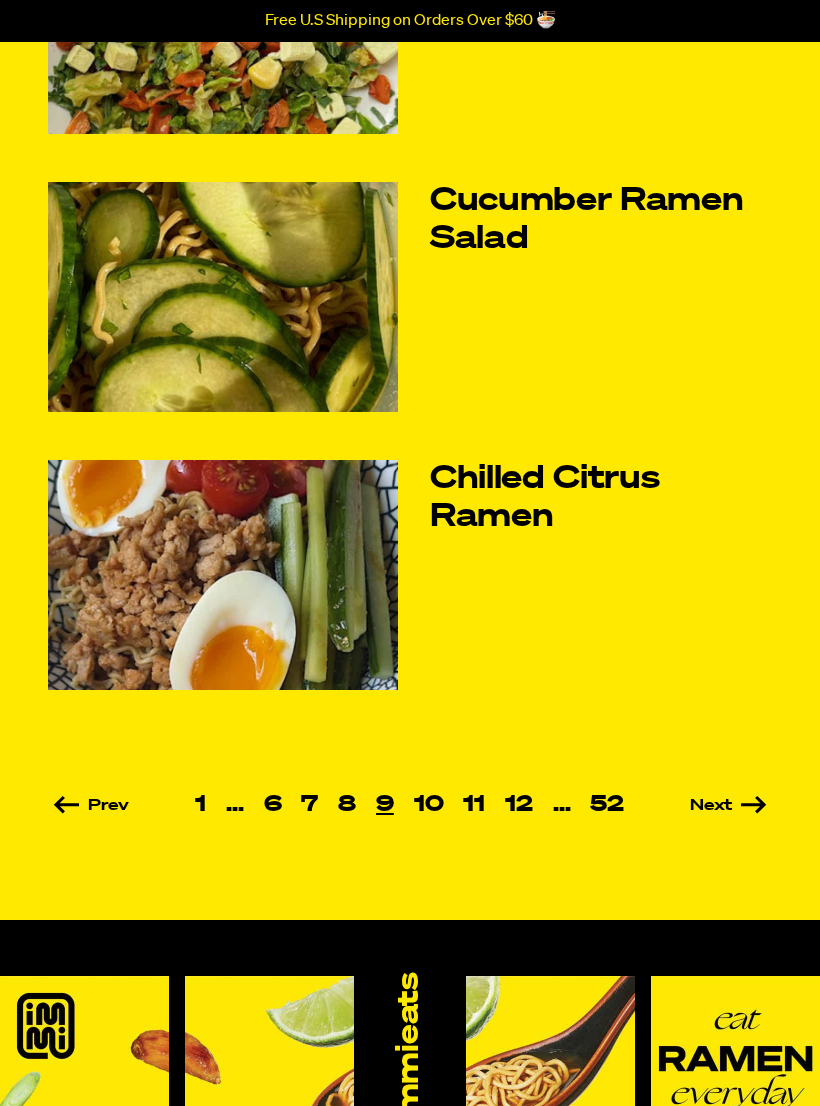 click on "Next" at bounding box center [700, 807] 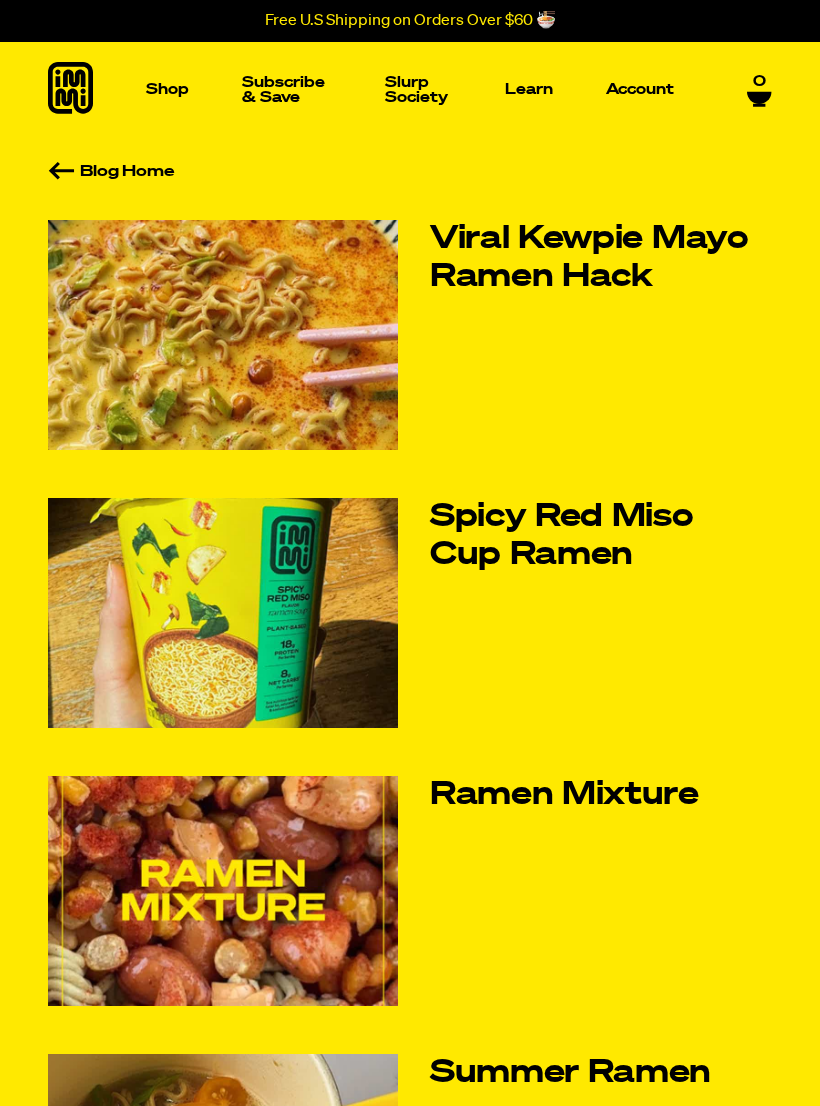scroll, scrollTop: 0, scrollLeft: 0, axis: both 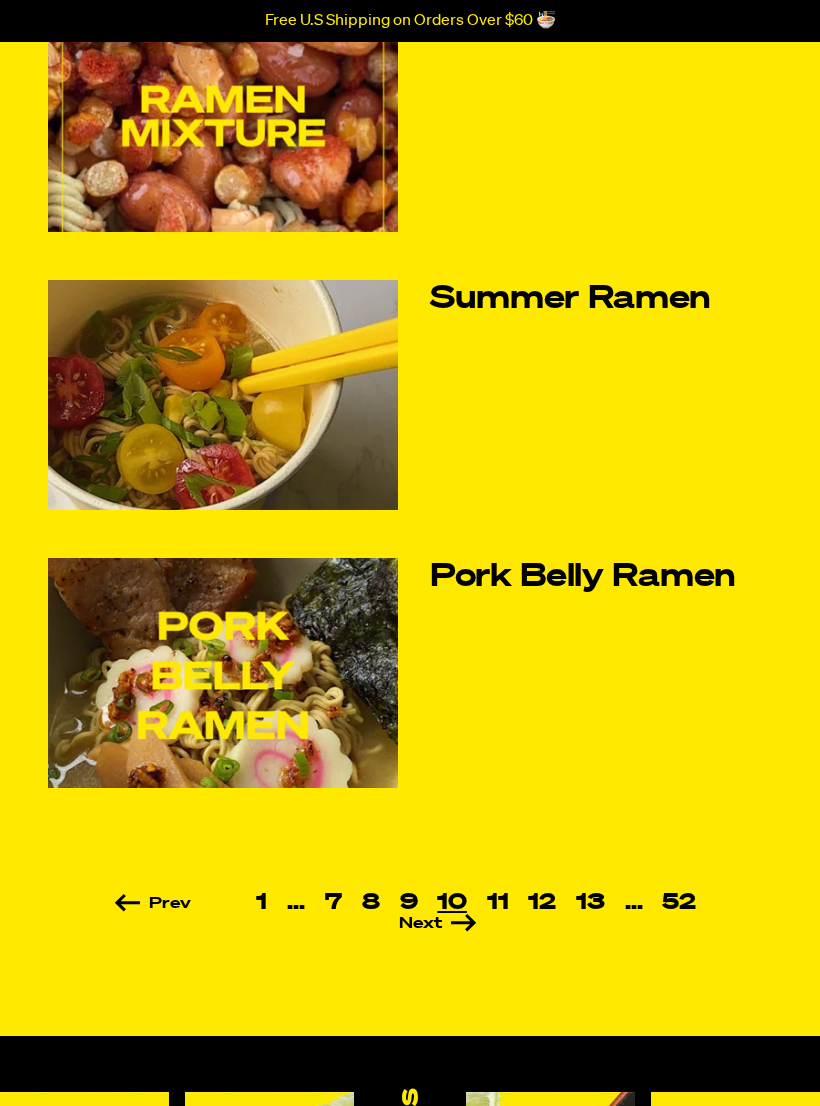 click on "Next" at bounding box center (409, 925) 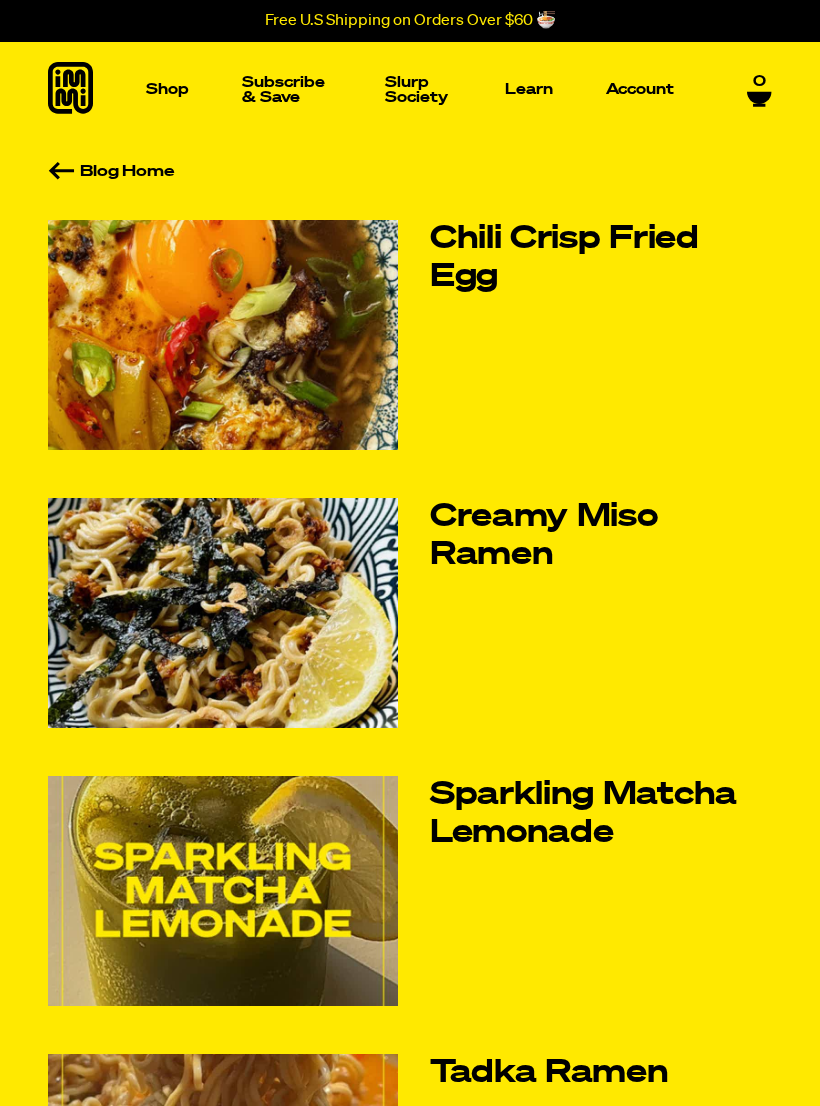 scroll, scrollTop: 0, scrollLeft: 0, axis: both 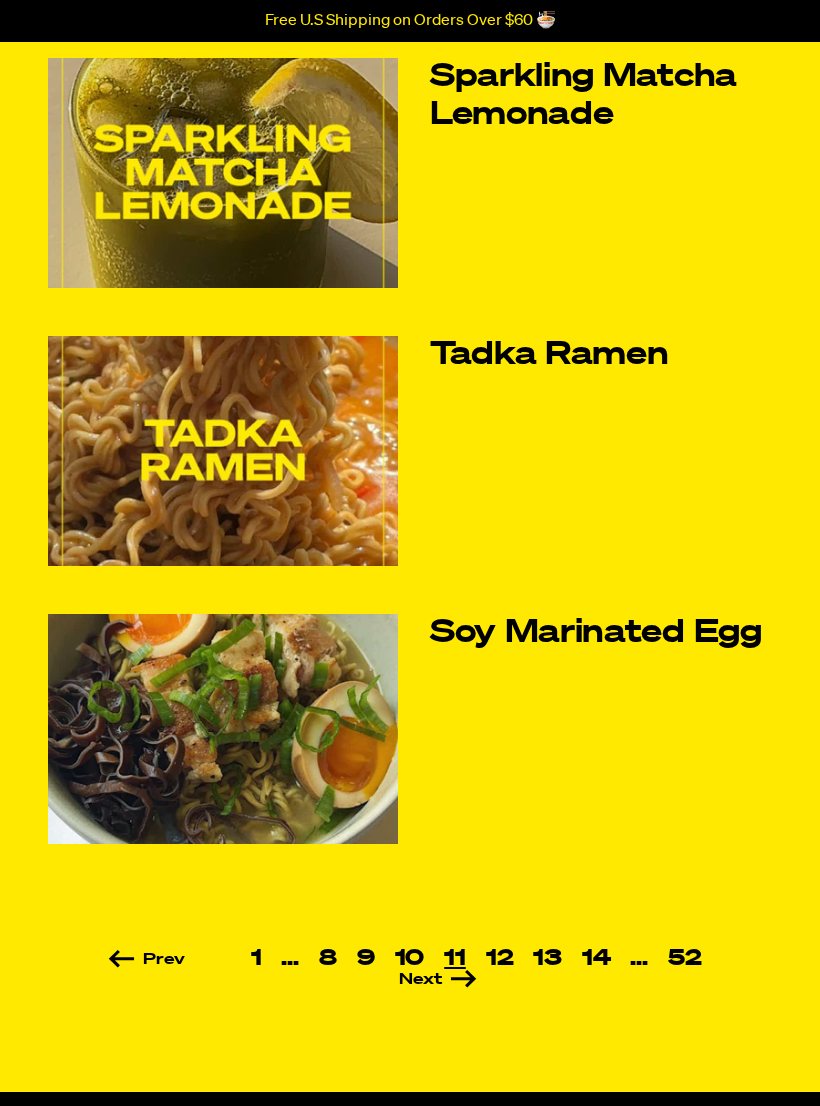 click on "Soy Marinated Egg" at bounding box center (601, 633) 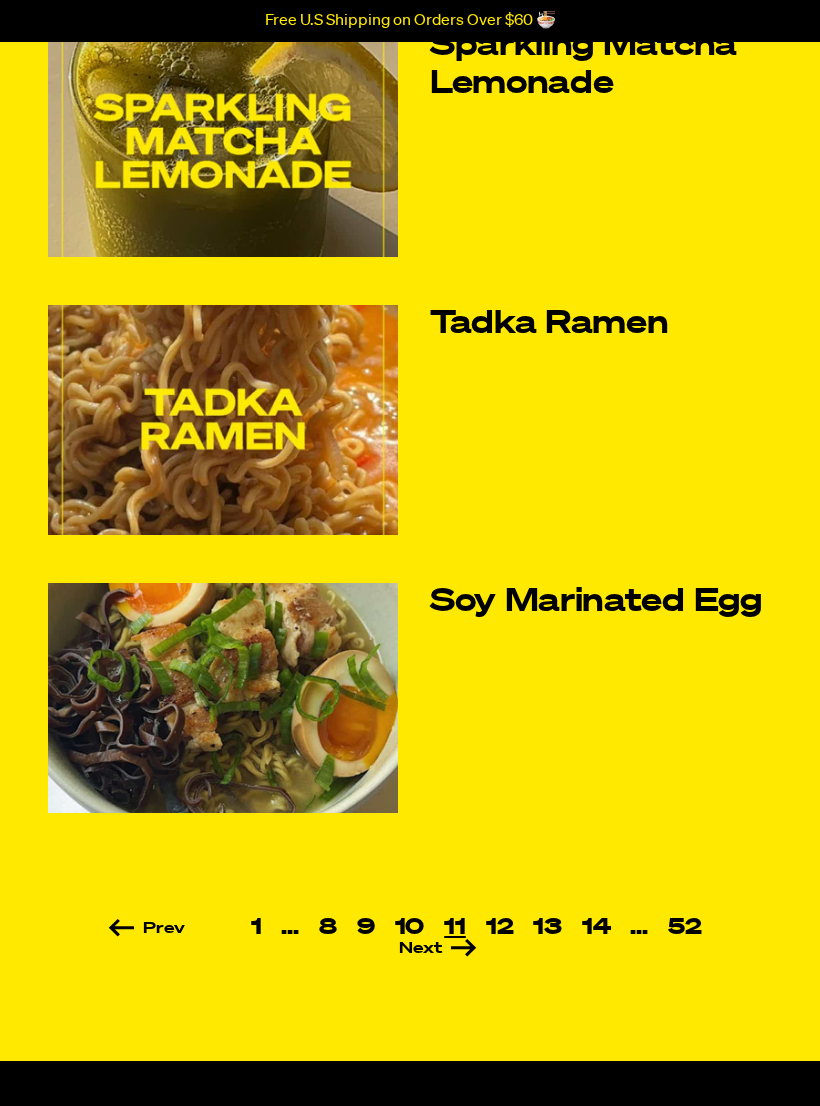 click on "52" at bounding box center [685, 928] 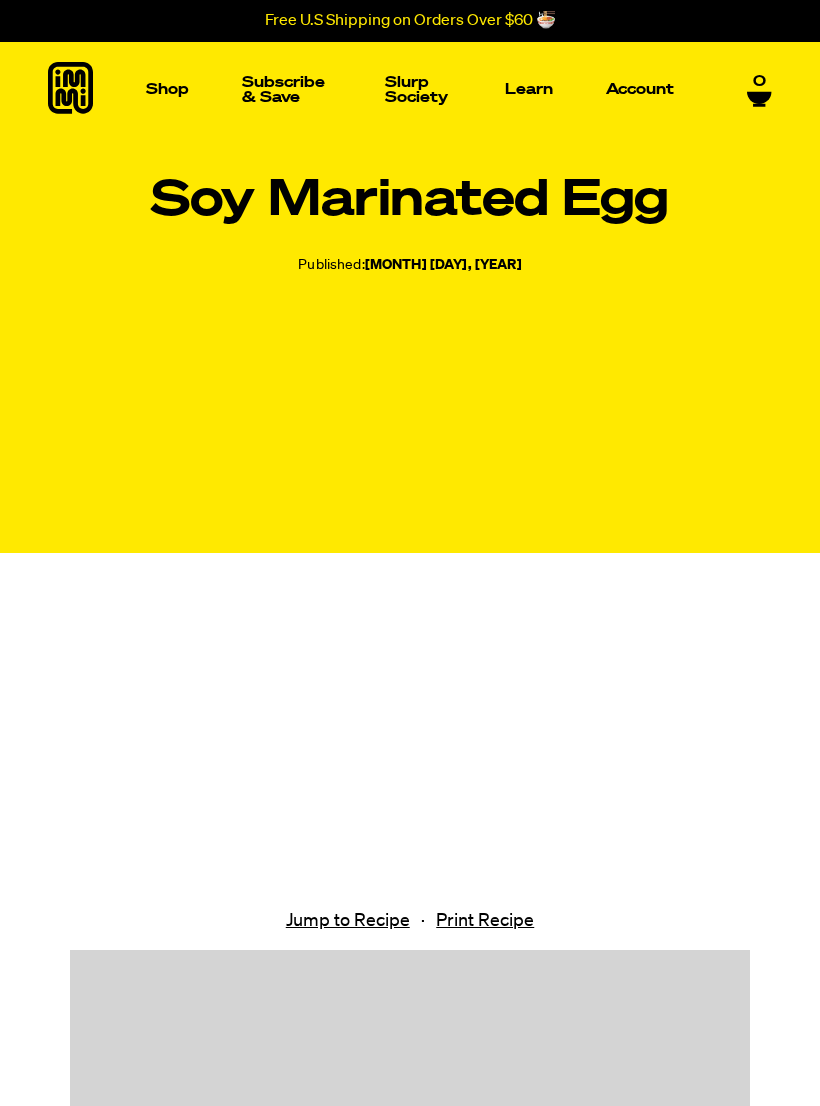 scroll, scrollTop: 0, scrollLeft: 0, axis: both 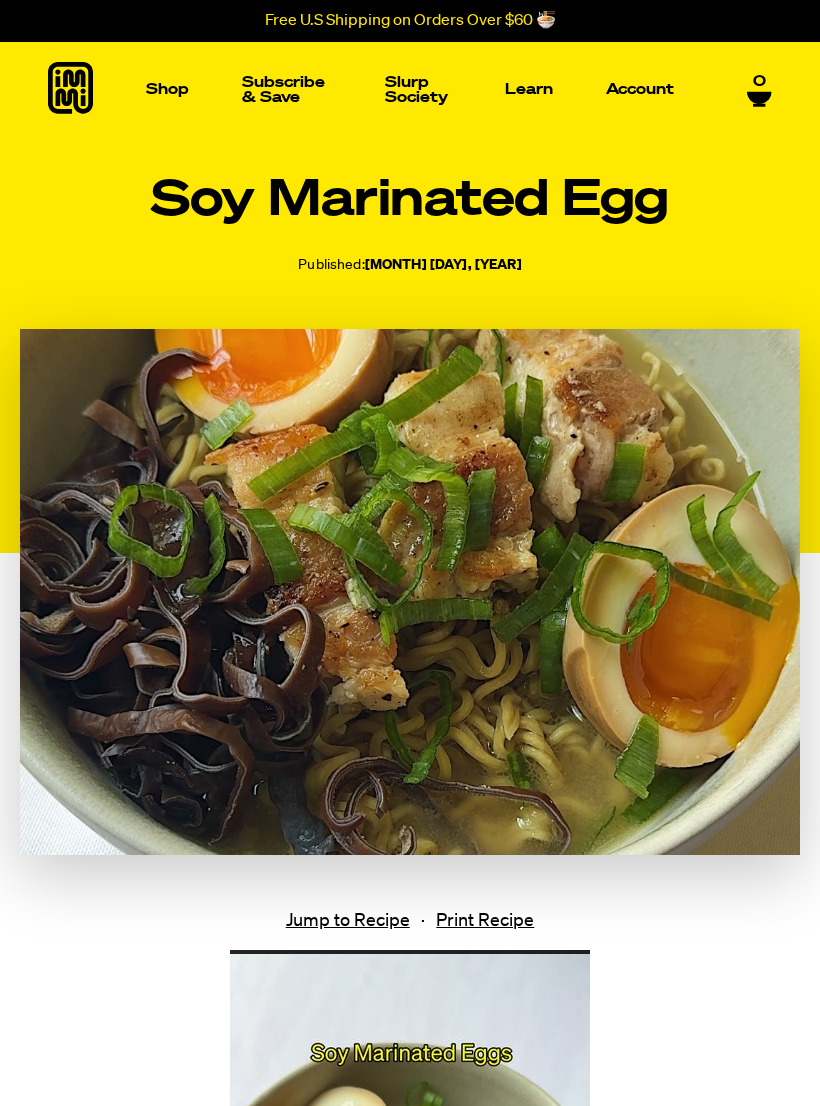 click on "Jump to Recipe" at bounding box center (348, 921) 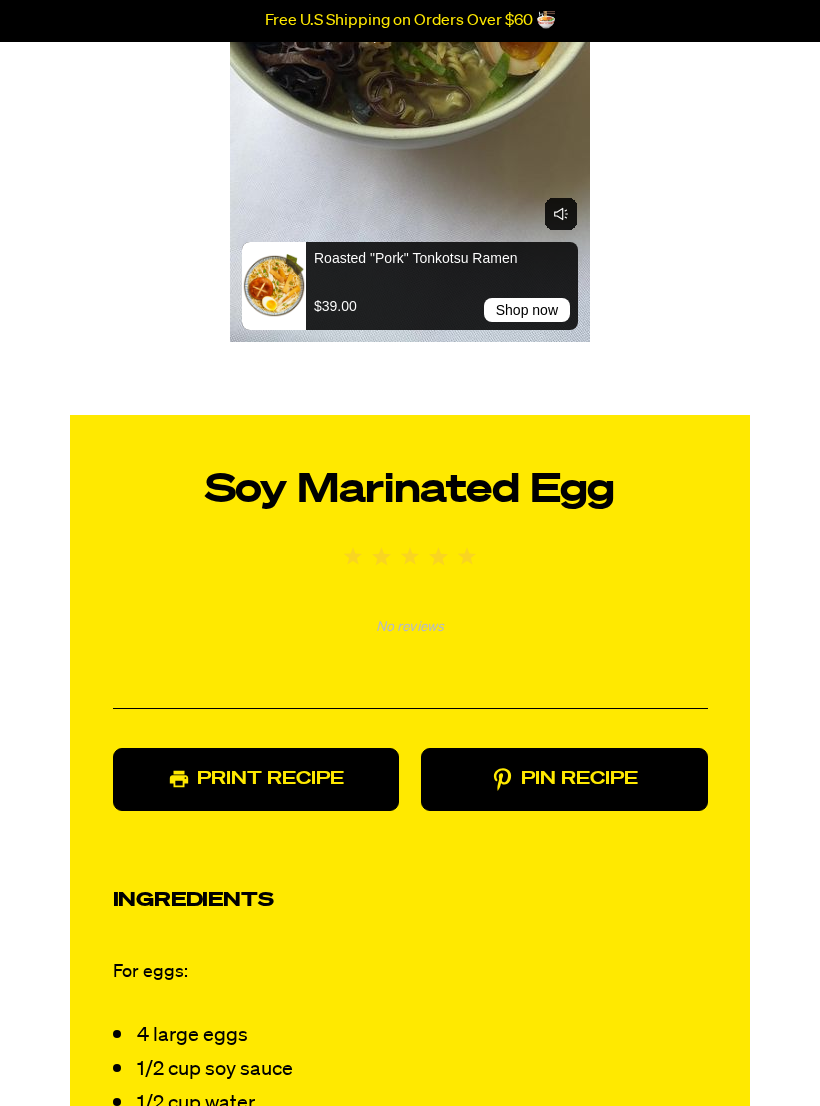 scroll, scrollTop: 1249, scrollLeft: 0, axis: vertical 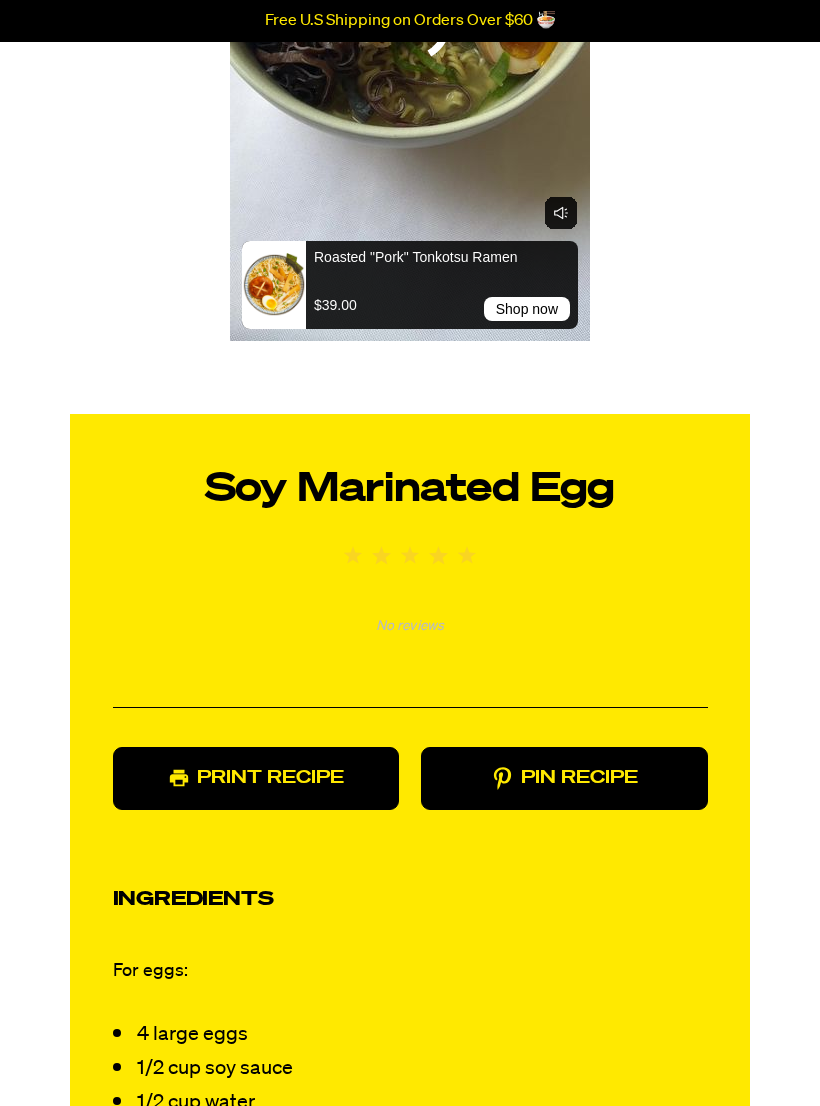 click on "Pin Recipe" at bounding box center (564, 778) 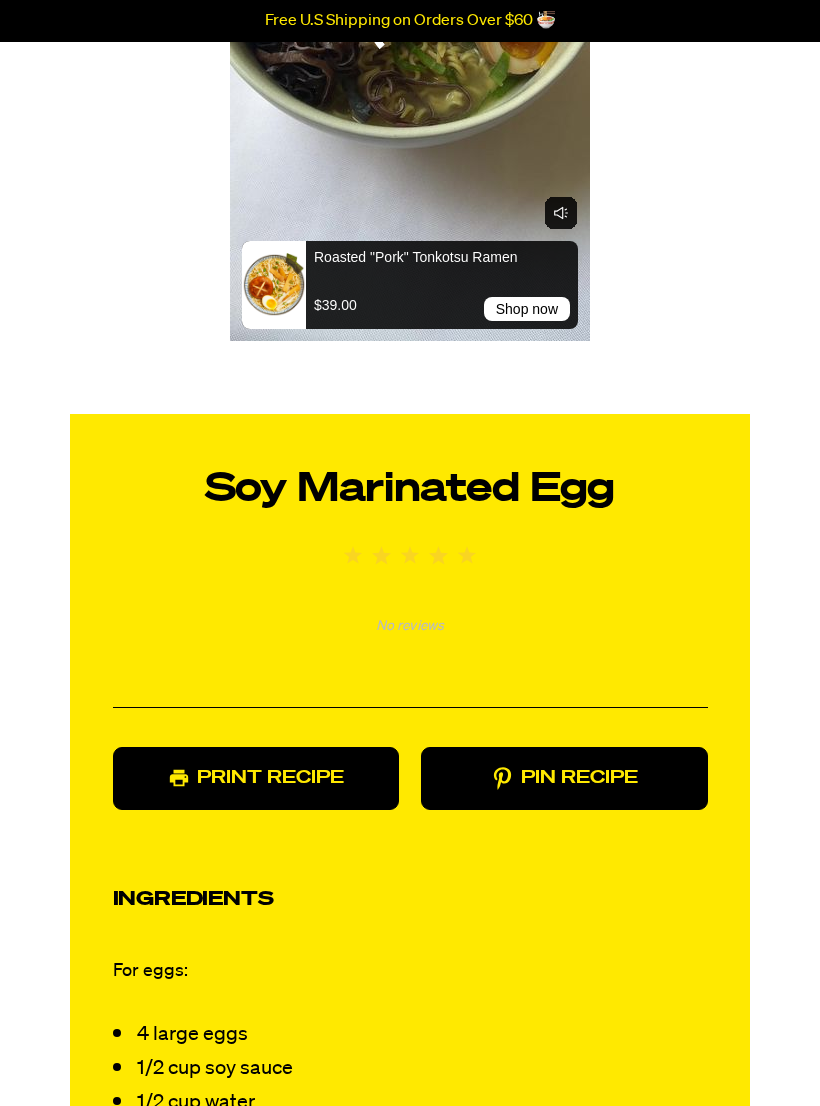 scroll, scrollTop: 1248, scrollLeft: 0, axis: vertical 